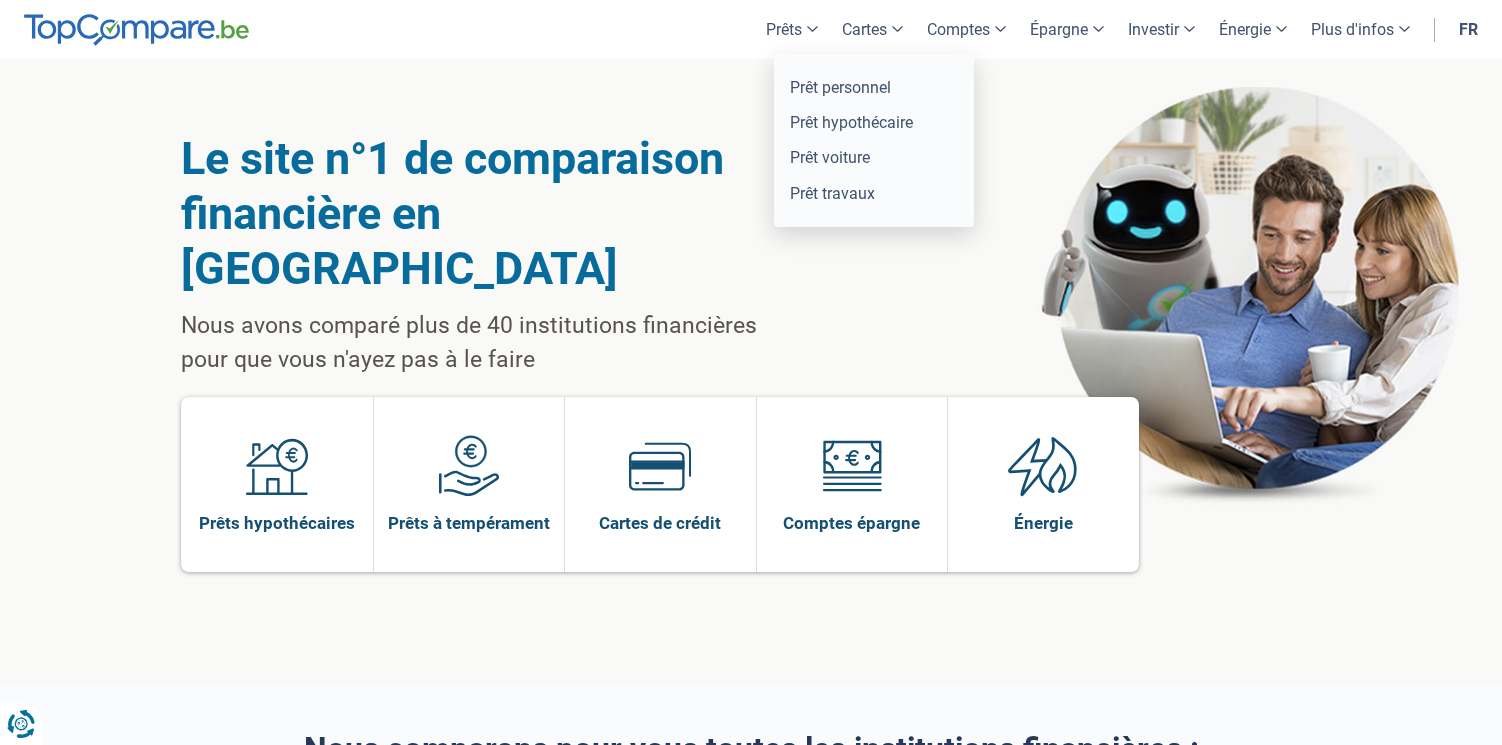 scroll, scrollTop: 0, scrollLeft: 0, axis: both 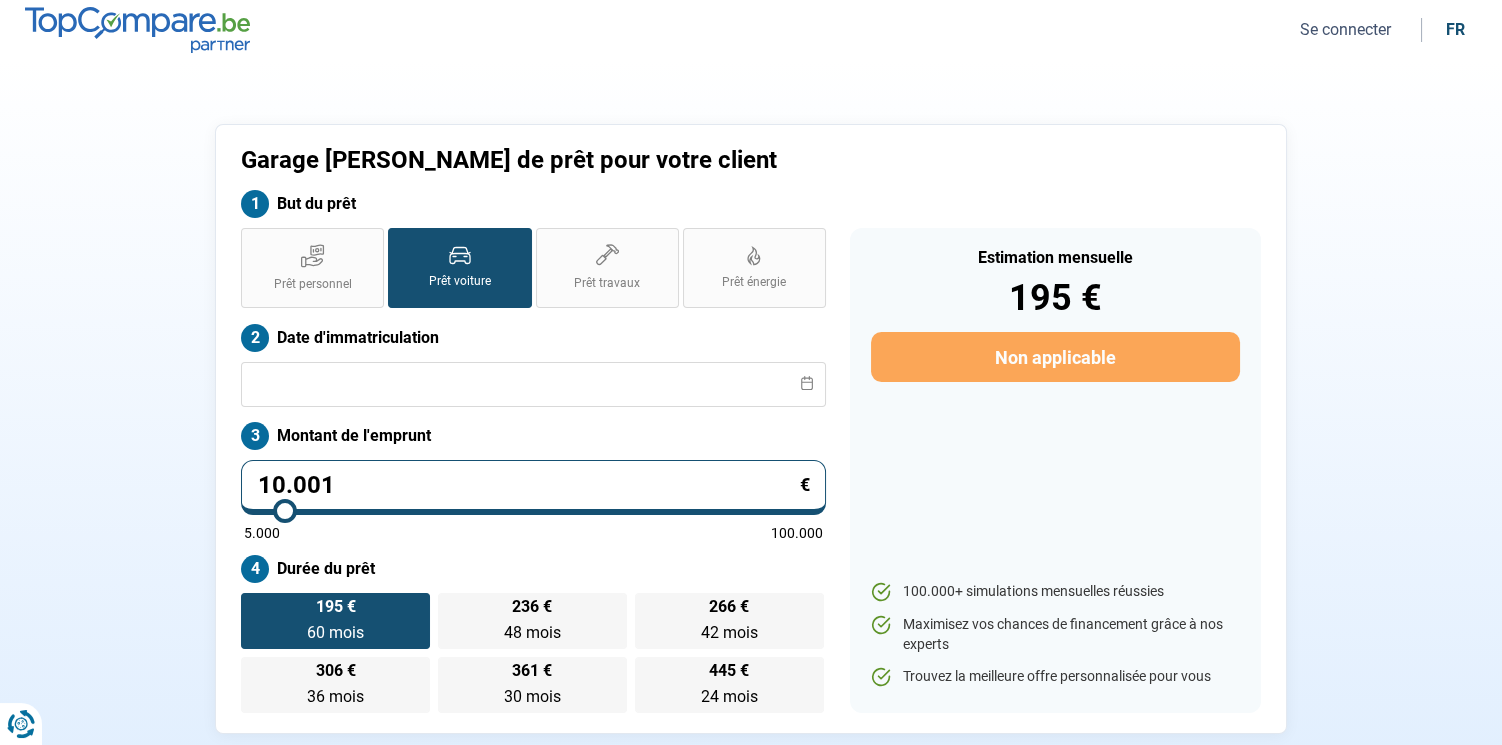 click on "Garage Hervé Denis - Demande de prêt pour votre client But du prêt Prêt personnel Prêt voiture Prêt travaux Prêt énergie Prêt voiture Date d'immatriculation Montant de l'emprunt 10.001 € 5.000 100.000 Durée du prêt 195 € 60 mois 60 mois 236 € 48 mois 48 mois 266 € 42 mois 42 mois 306 € 36 mois 36 mois 361 € 30 mois 30 mois 445 € 24 mois 24 mois Estimation mensuelle 195 € Non applicable 100.000+ simulations mensuelles réussies Maximisez vos chances de financement grâce à nos experts  Trouvez la meilleure offre personnalisée pour vous Trouvez la meilleure offre personnalisée" at bounding box center (751, 429) 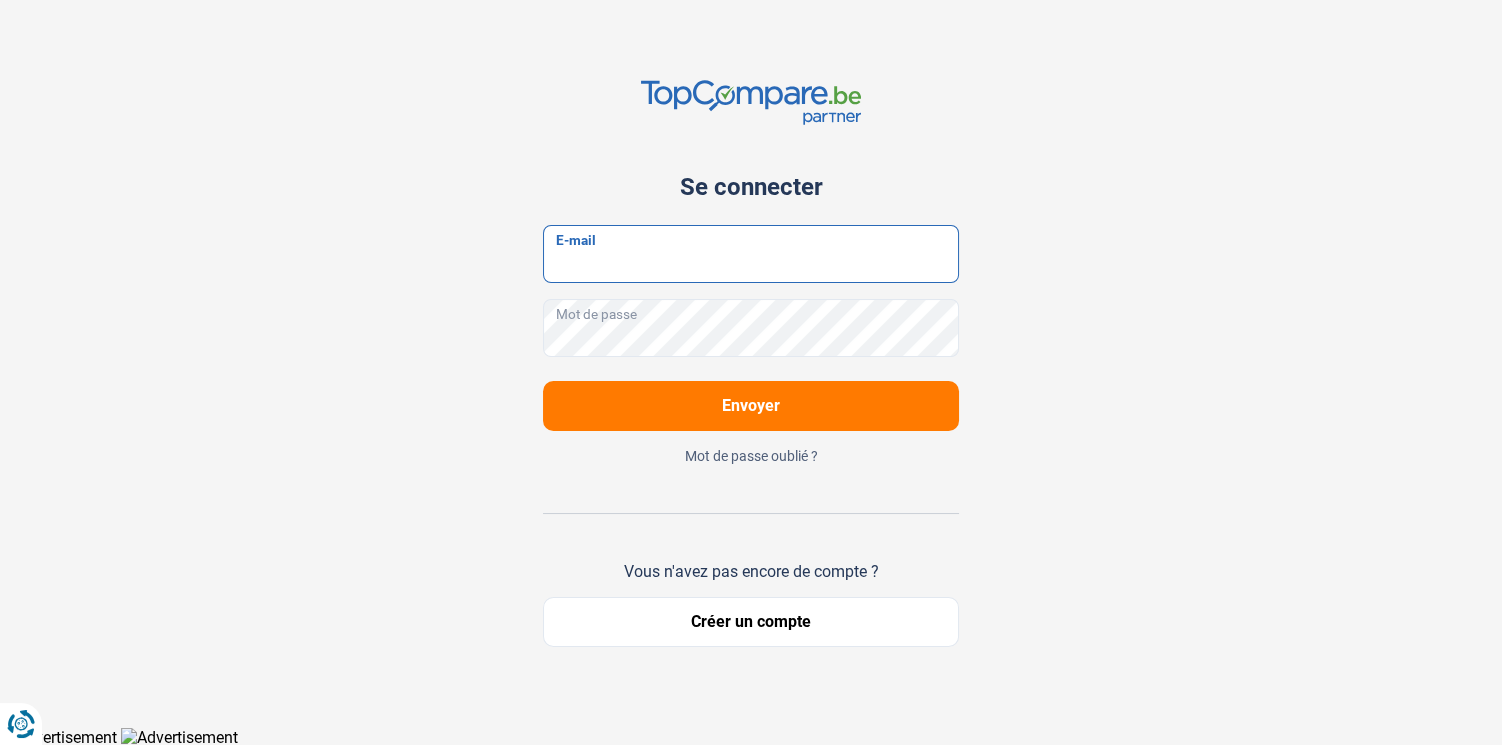 click on "E-mail" at bounding box center (751, 254) 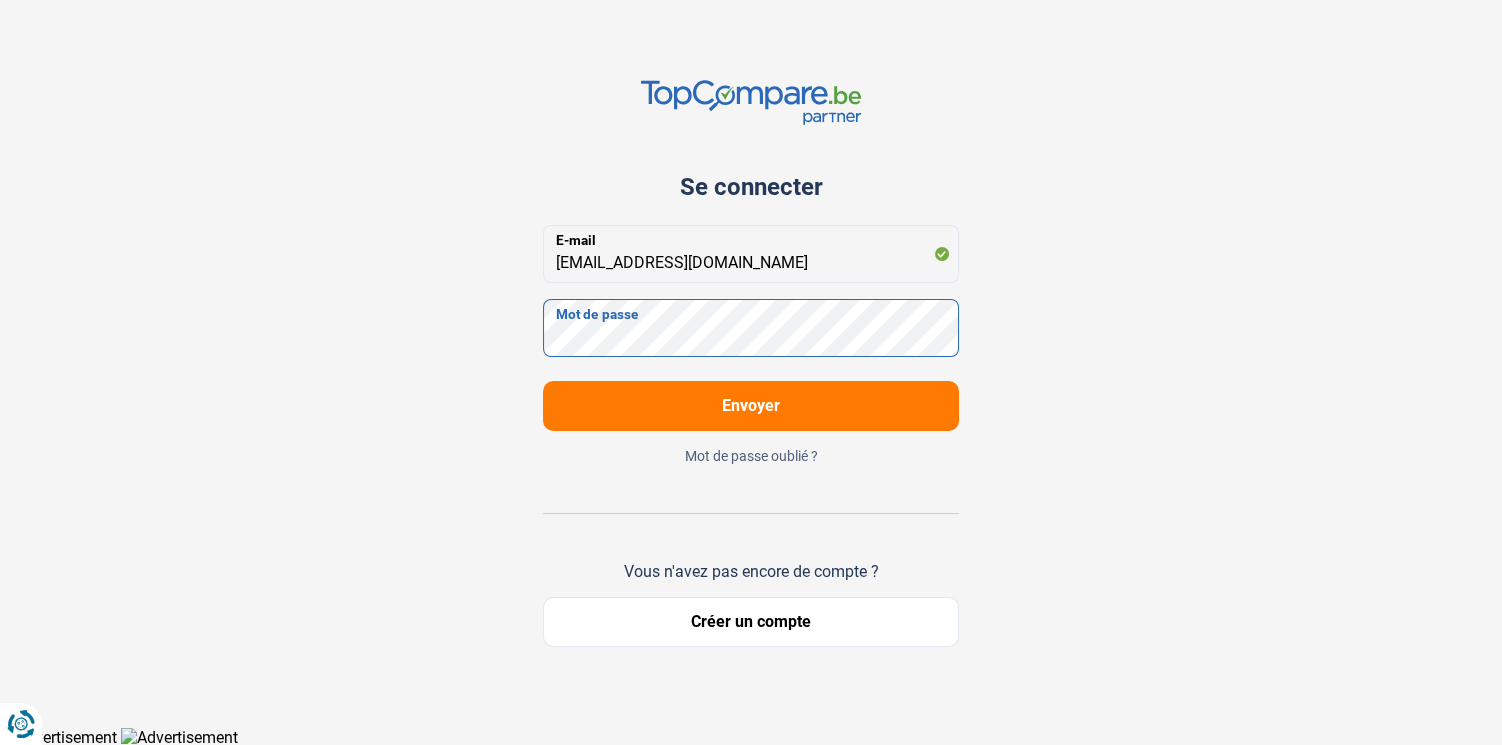 click on "Envoyer" at bounding box center [751, 406] 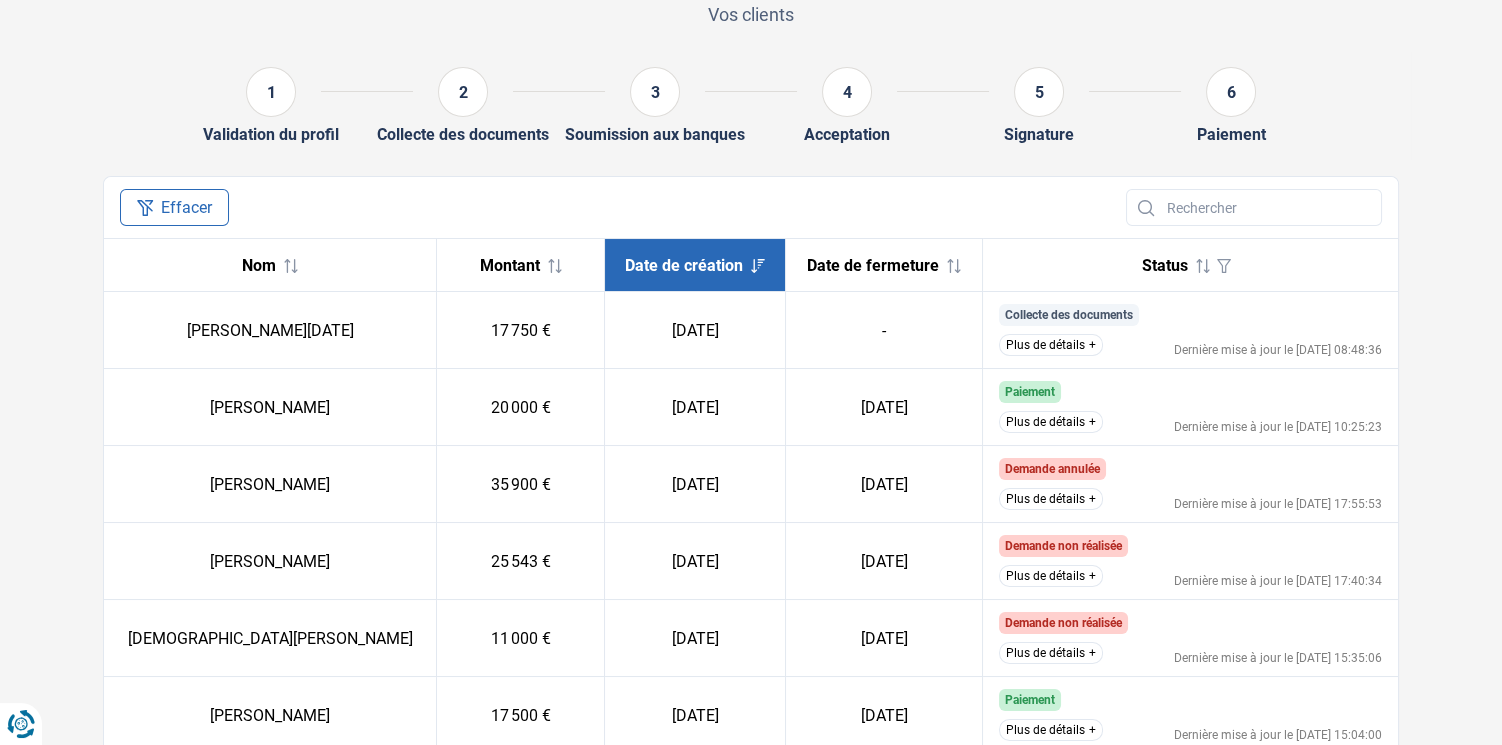 scroll, scrollTop: 122, scrollLeft: 0, axis: vertical 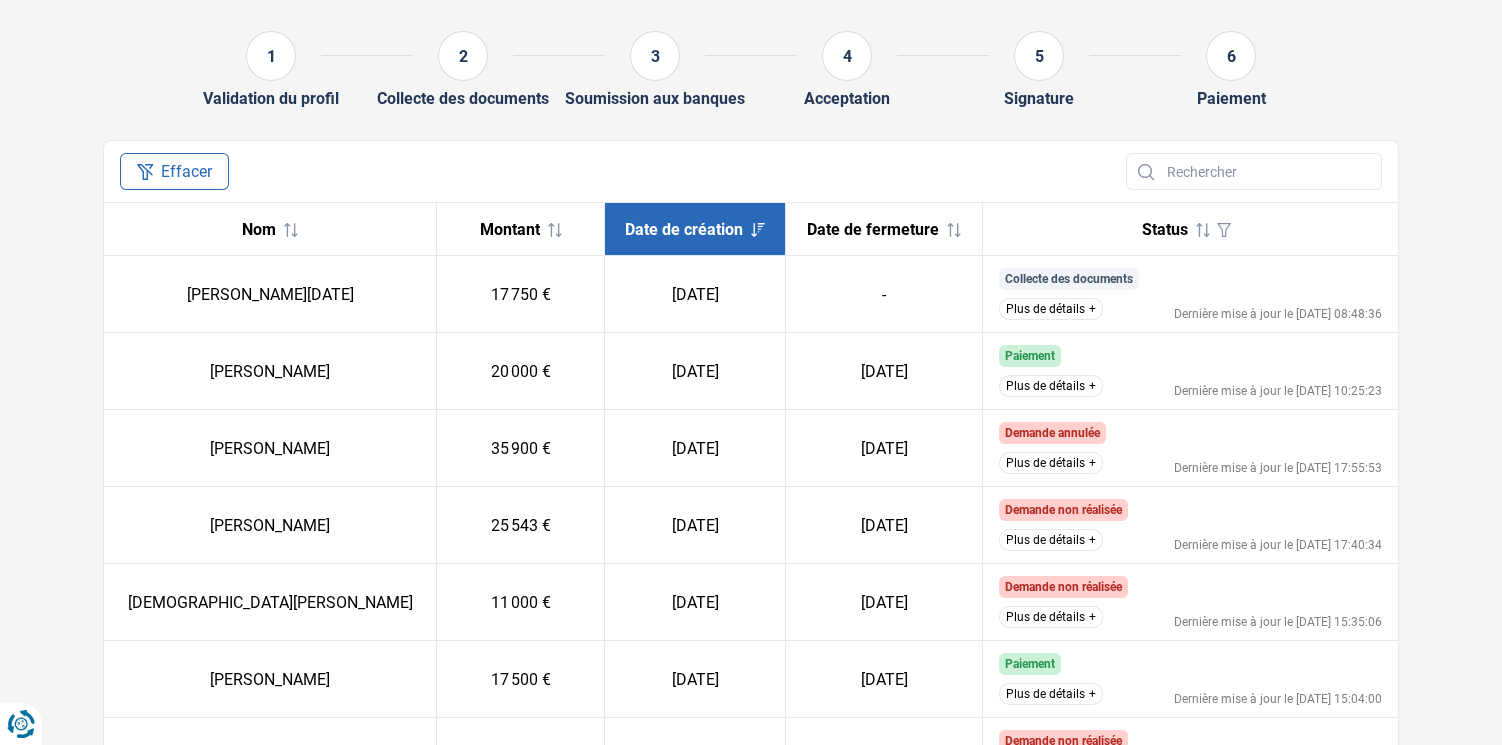 click on "Plus de détails" at bounding box center [1051, 309] 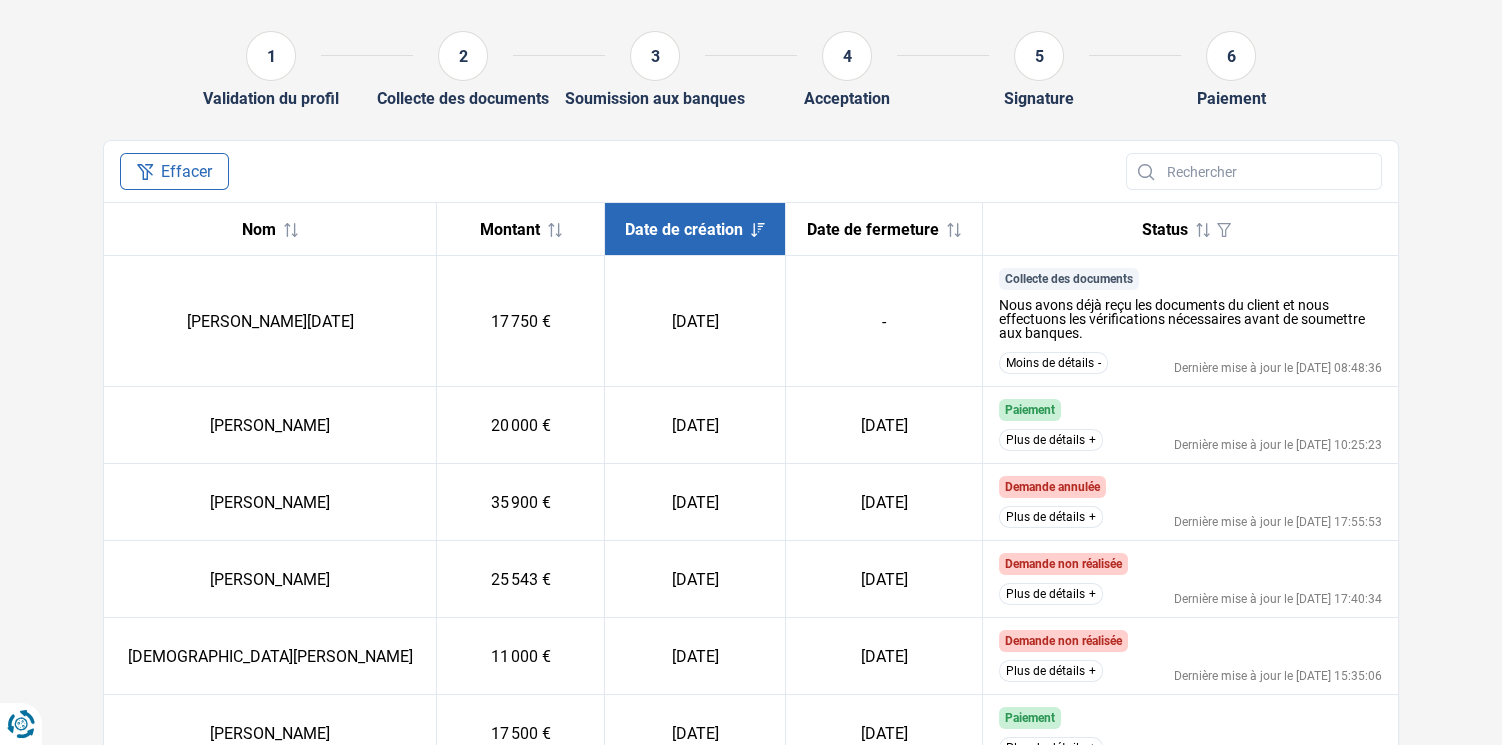 click on "Moins de détails" at bounding box center (1053, 363) 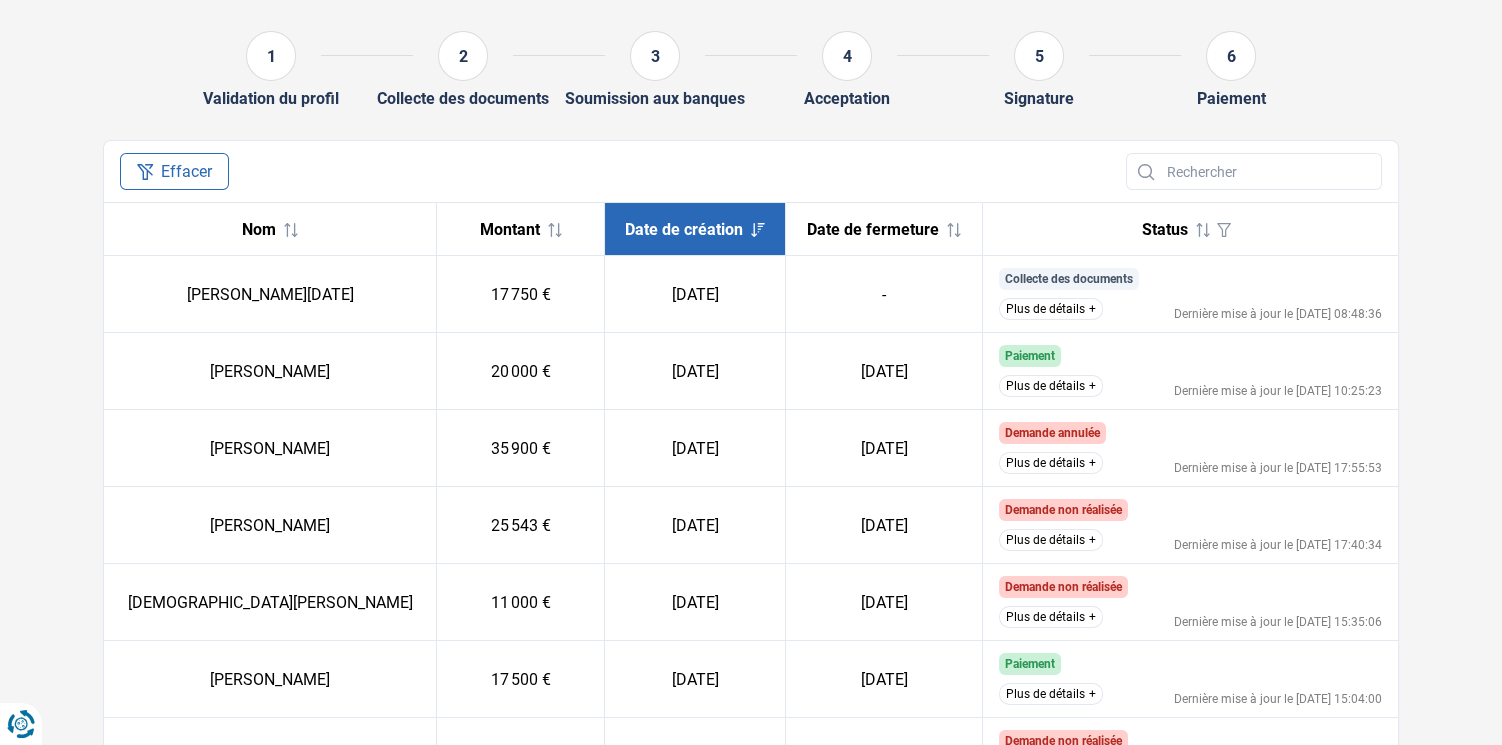 click on "Plus de détails" at bounding box center [1051, 386] 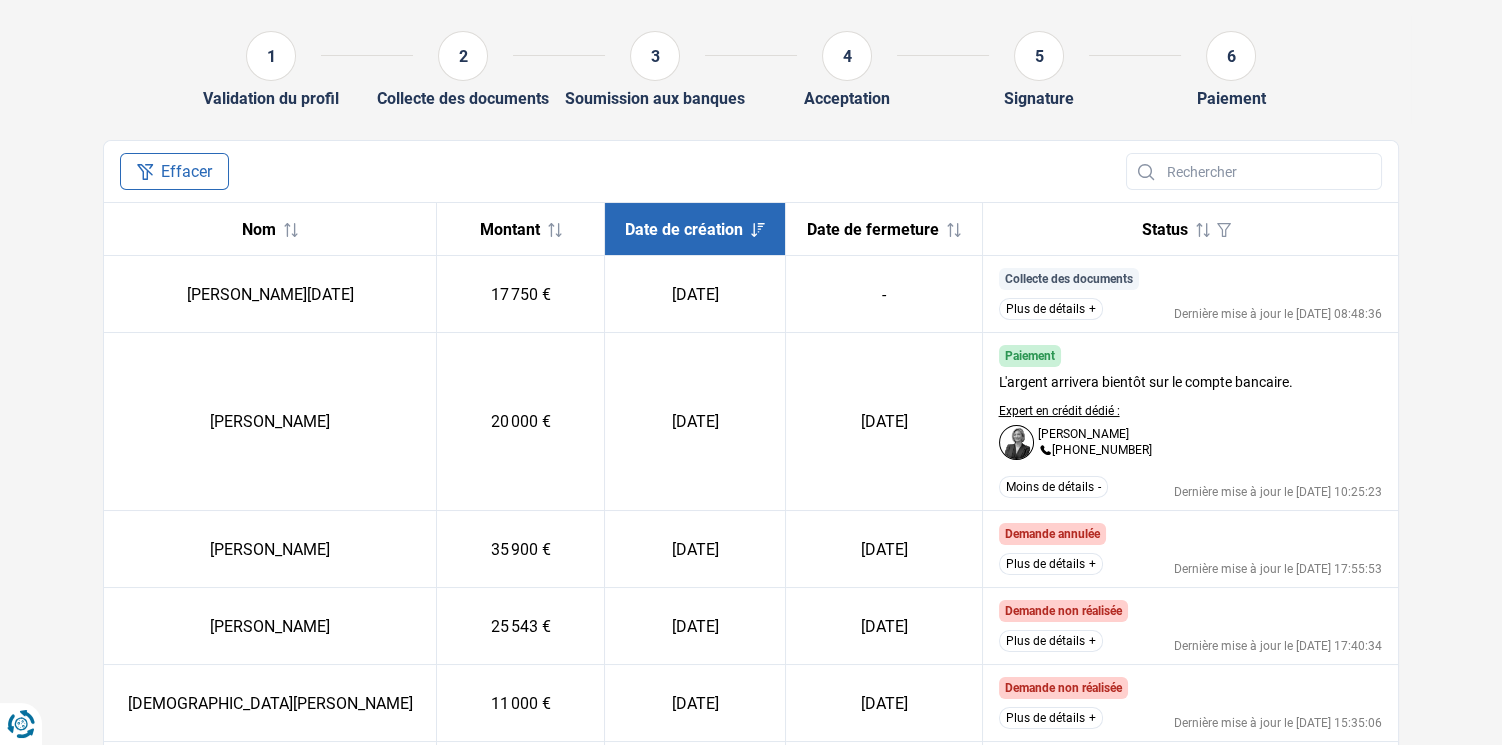 click on "Moins de détails" at bounding box center (1053, 487) 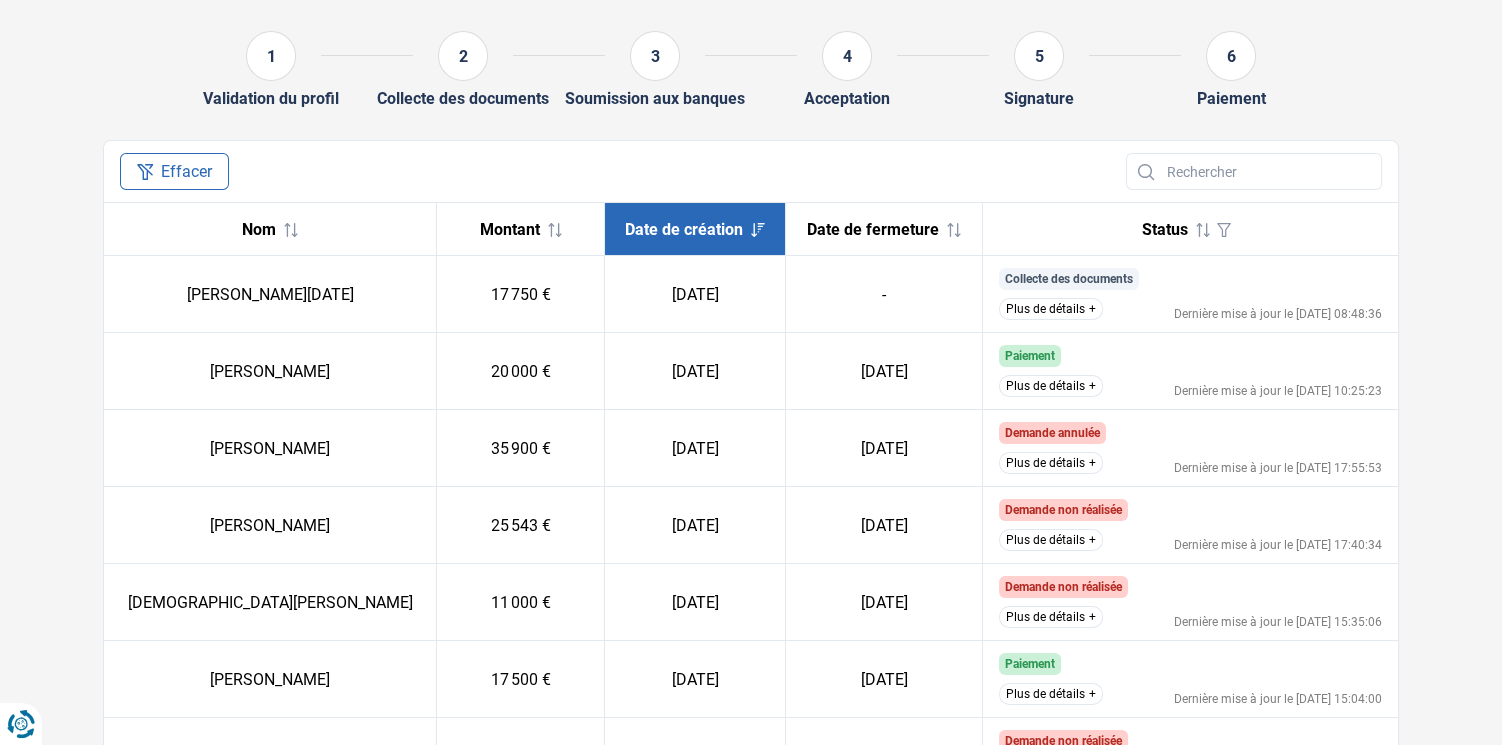 click on "Plus de détails" at bounding box center [1051, 463] 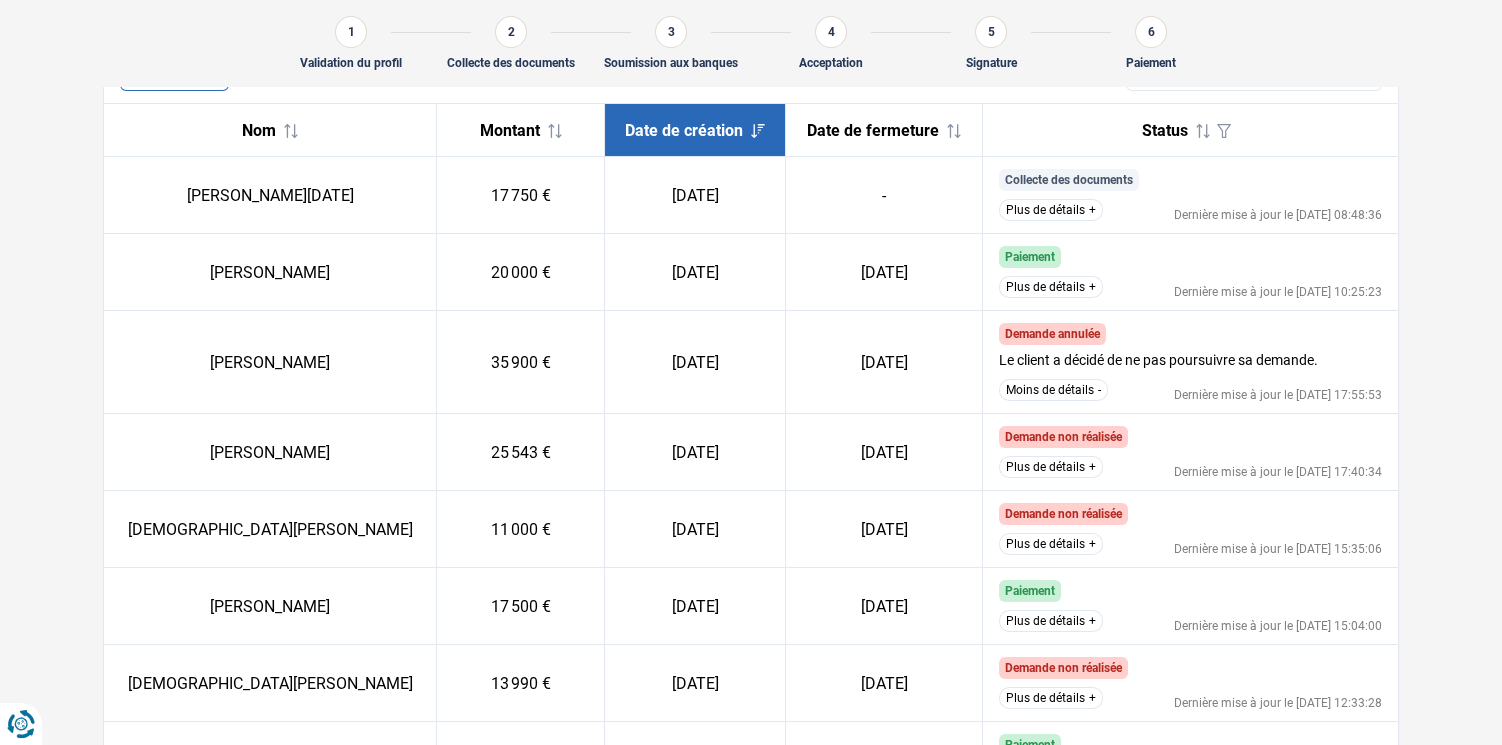 scroll, scrollTop: 262, scrollLeft: 0, axis: vertical 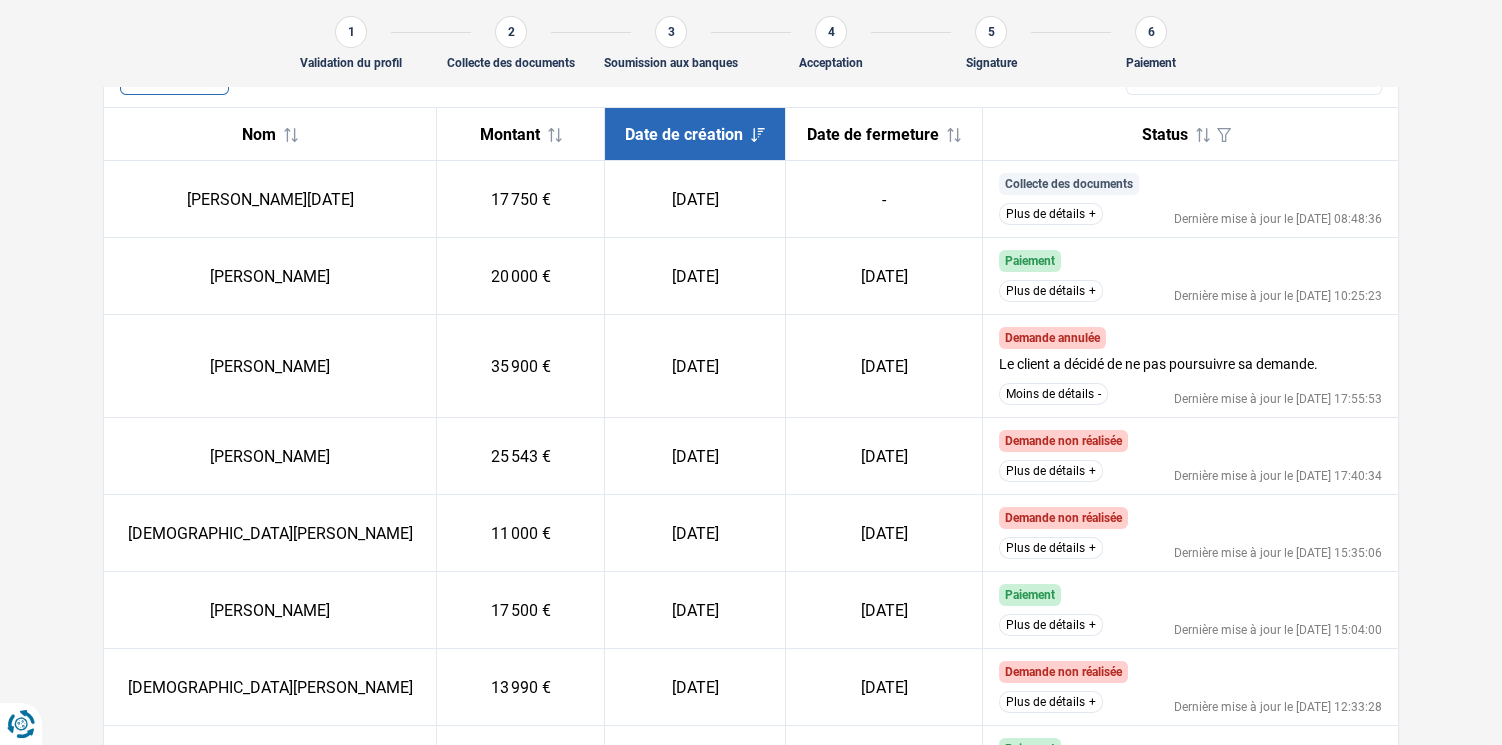 click on "Moins de détails" at bounding box center [1053, 394] 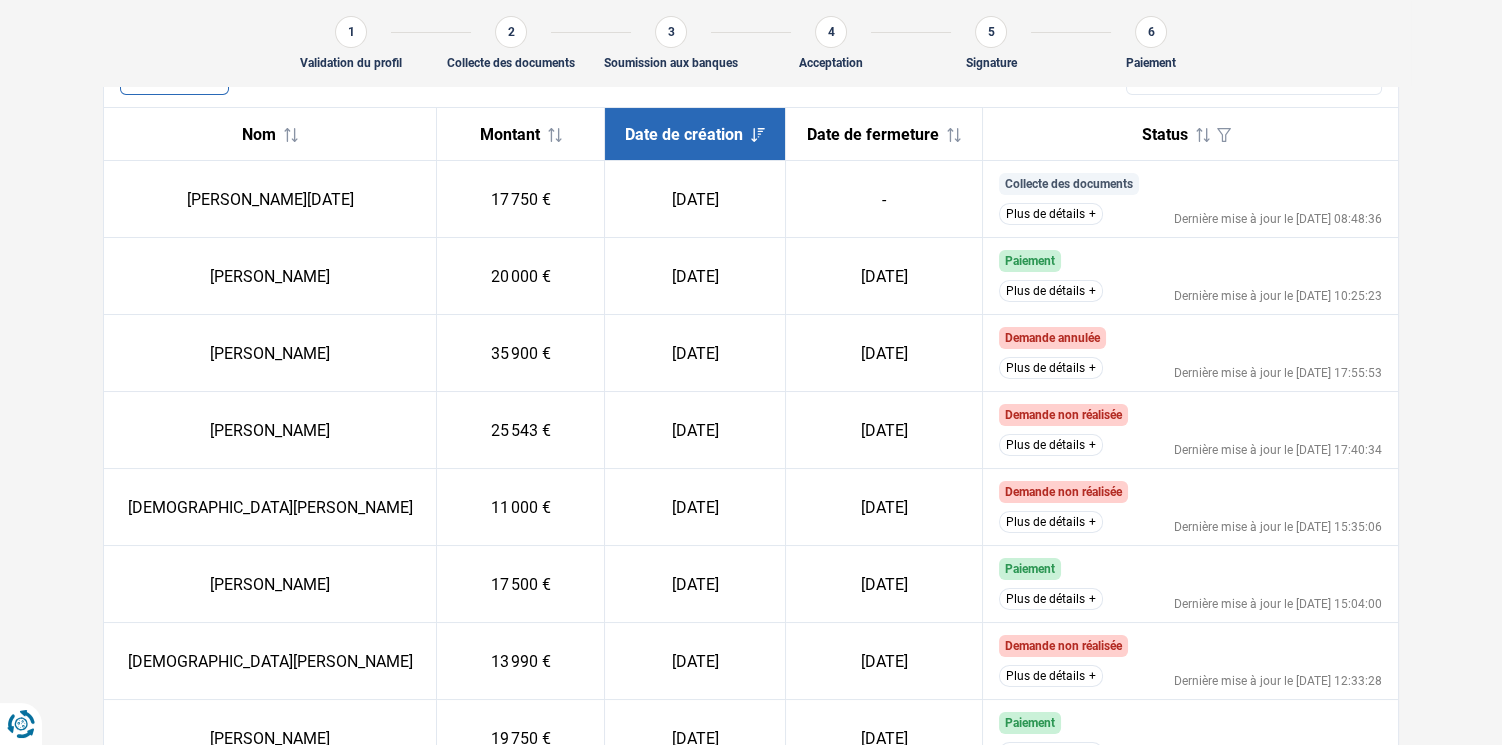 click on "Plus de détails" at bounding box center [1051, 445] 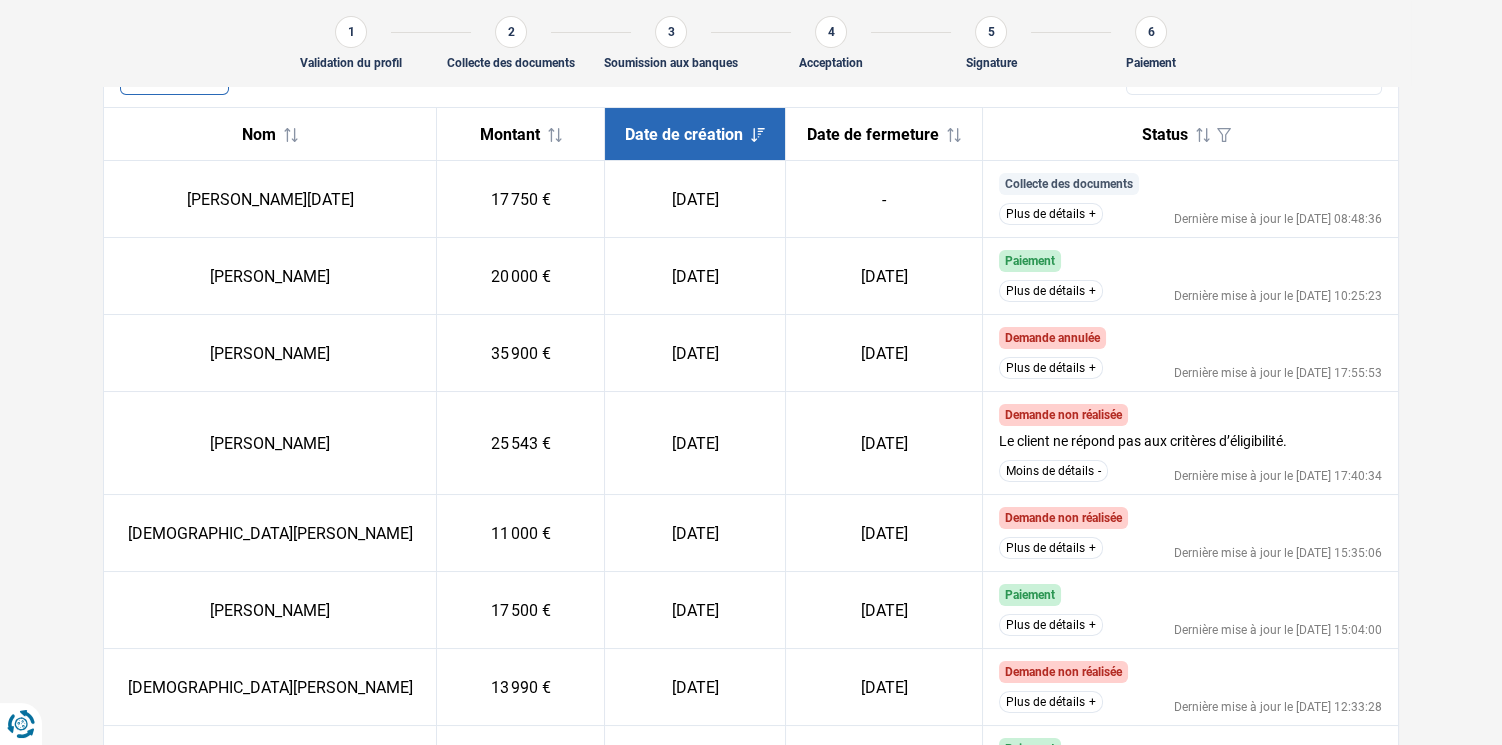 click on "Moins de détails" at bounding box center (1053, 471) 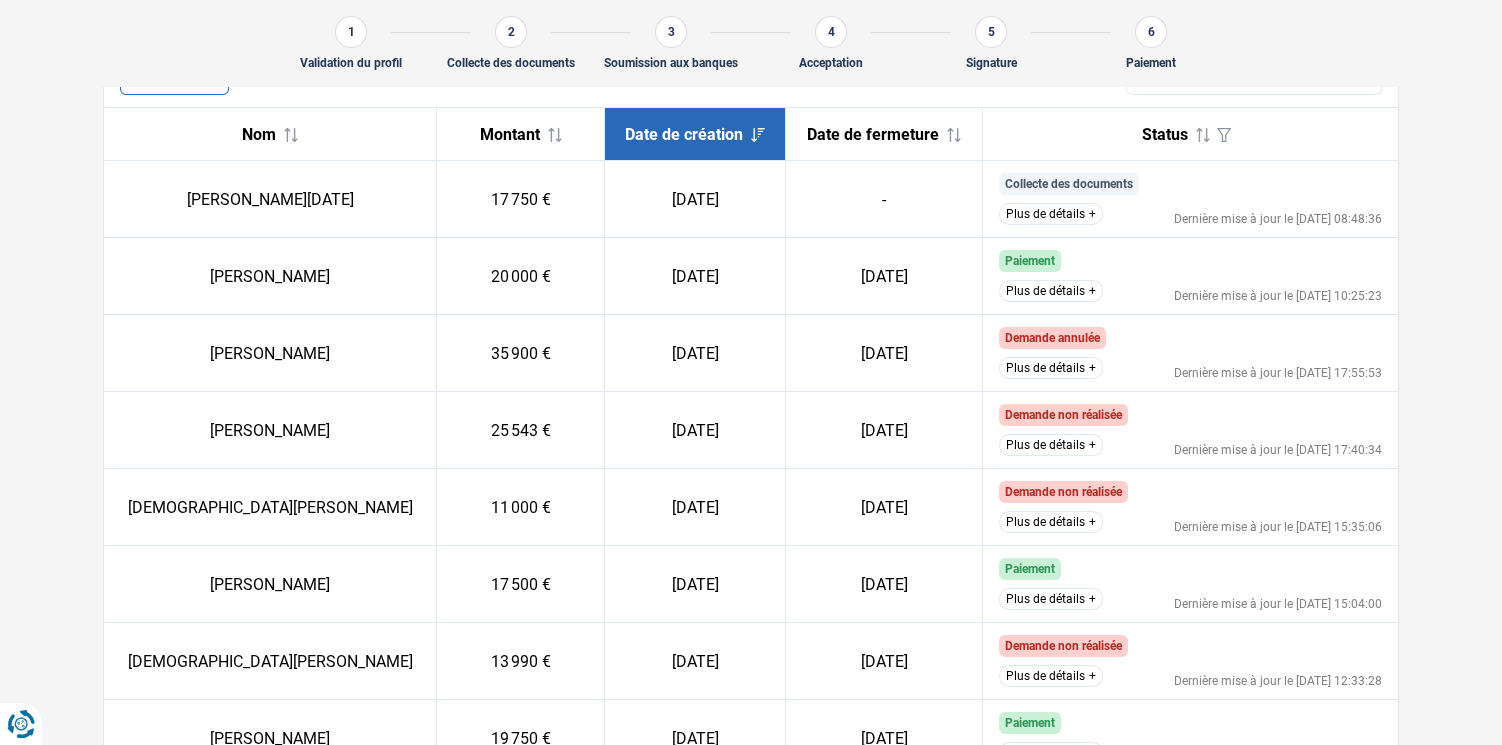 click on "Plus de détails" at bounding box center [1051, 522] 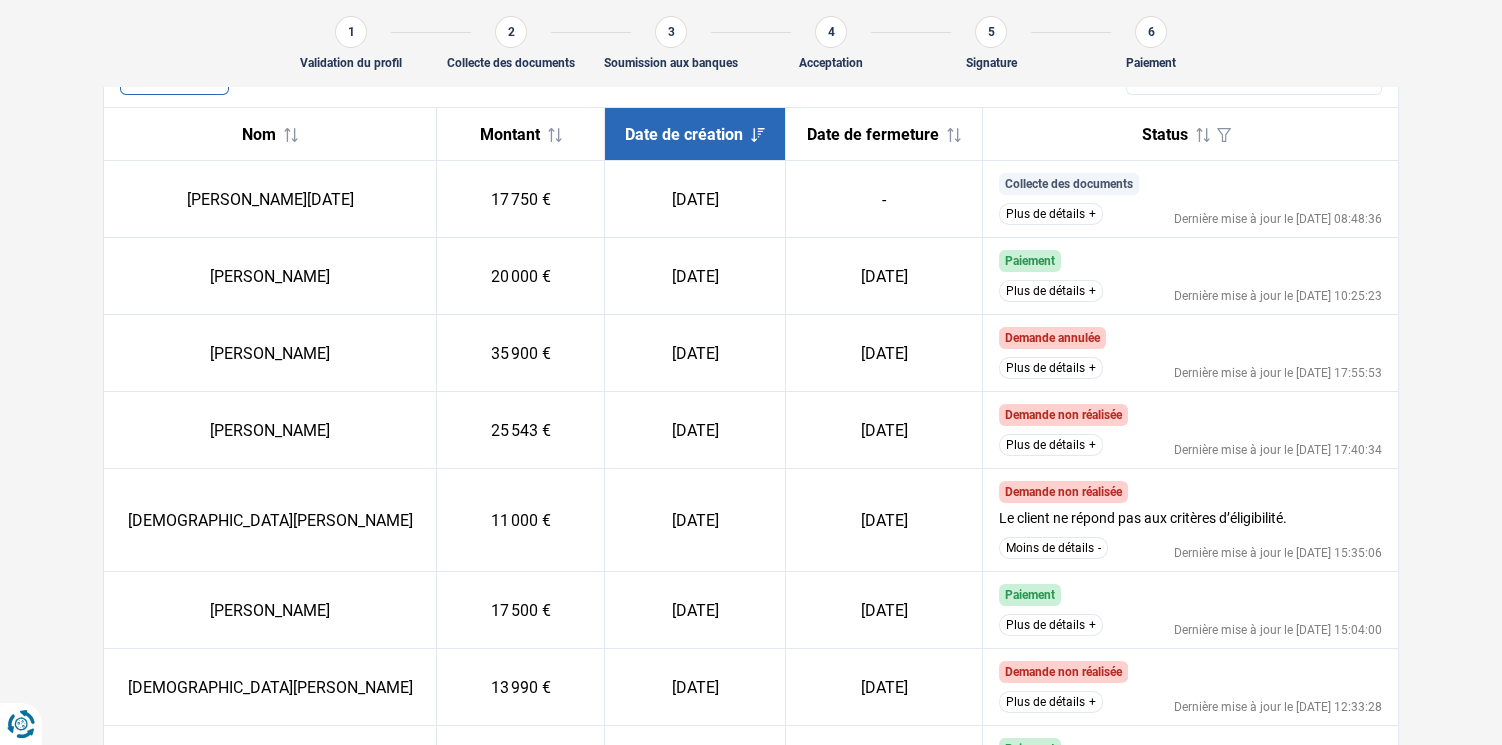 click on "Moins de détails" at bounding box center (1053, 548) 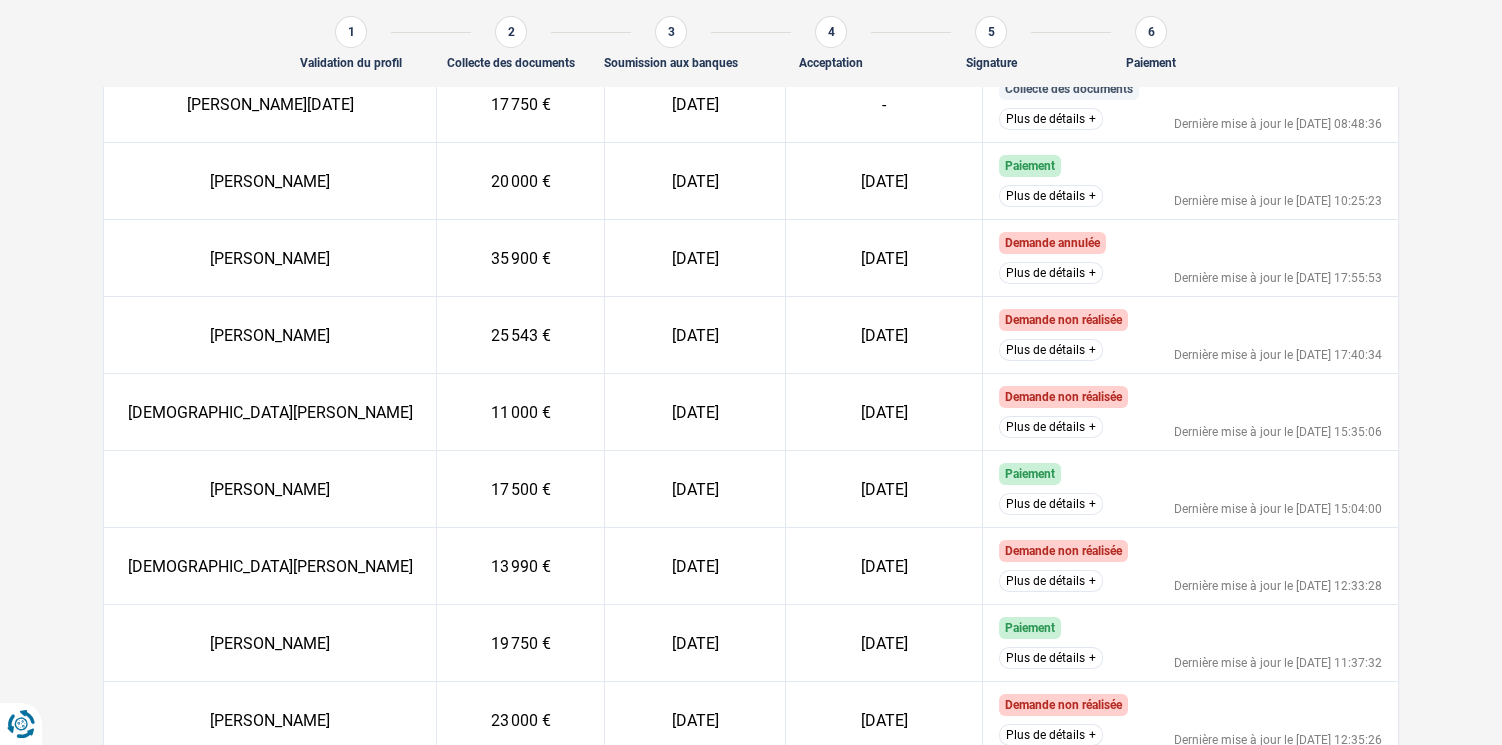 scroll, scrollTop: 358, scrollLeft: 0, axis: vertical 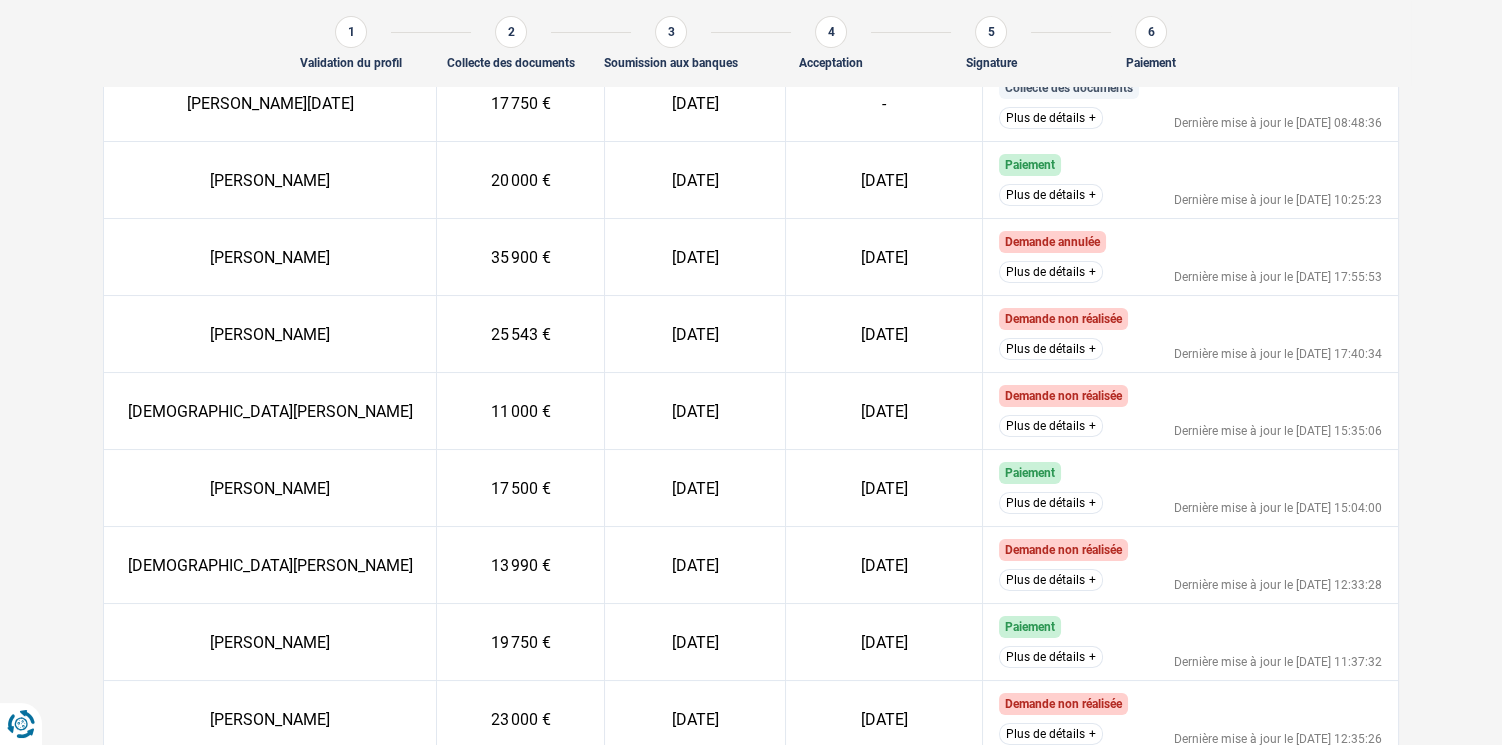 click on "Plus de détails" at bounding box center [1051, 503] 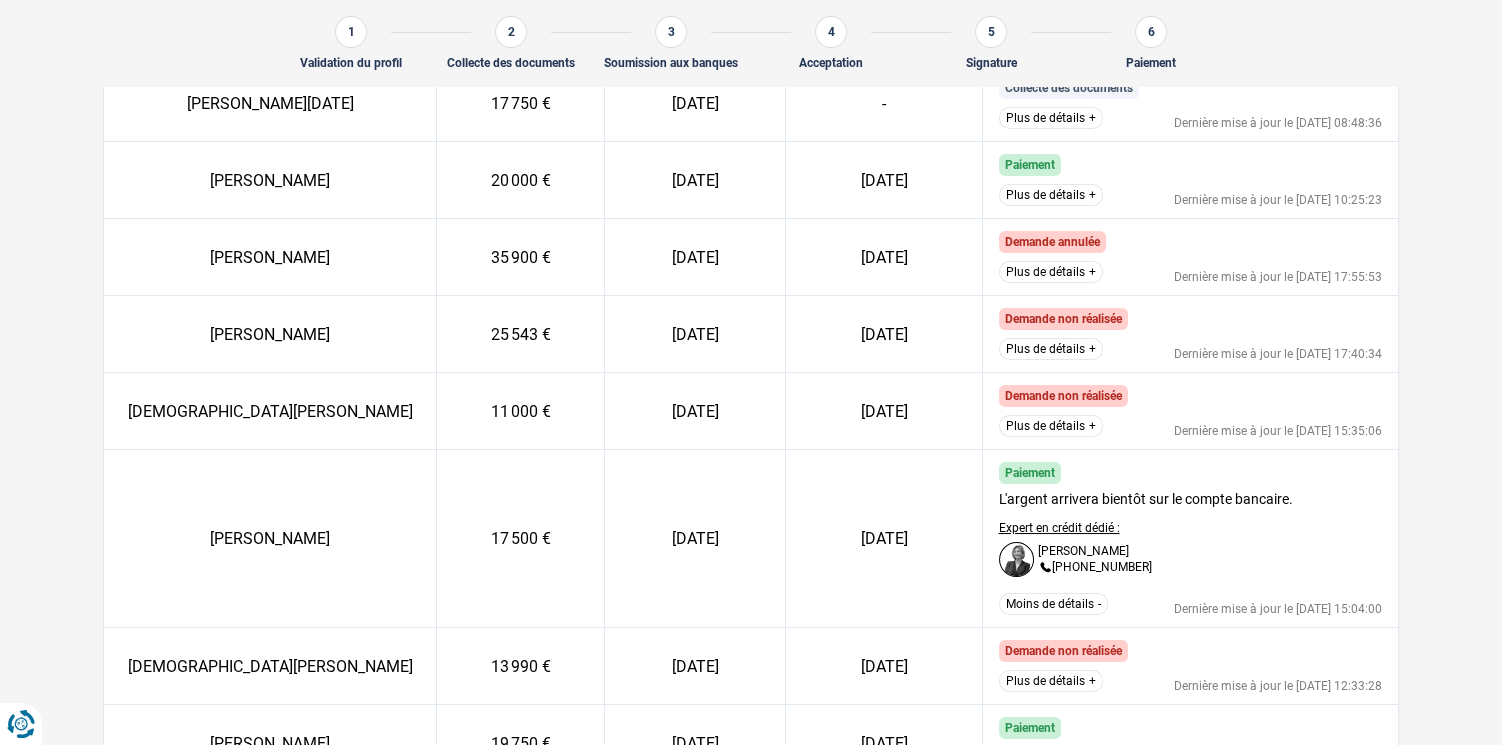 click on "L'argent arrivera bientôt sur le compte bancaire." at bounding box center (1146, 499) 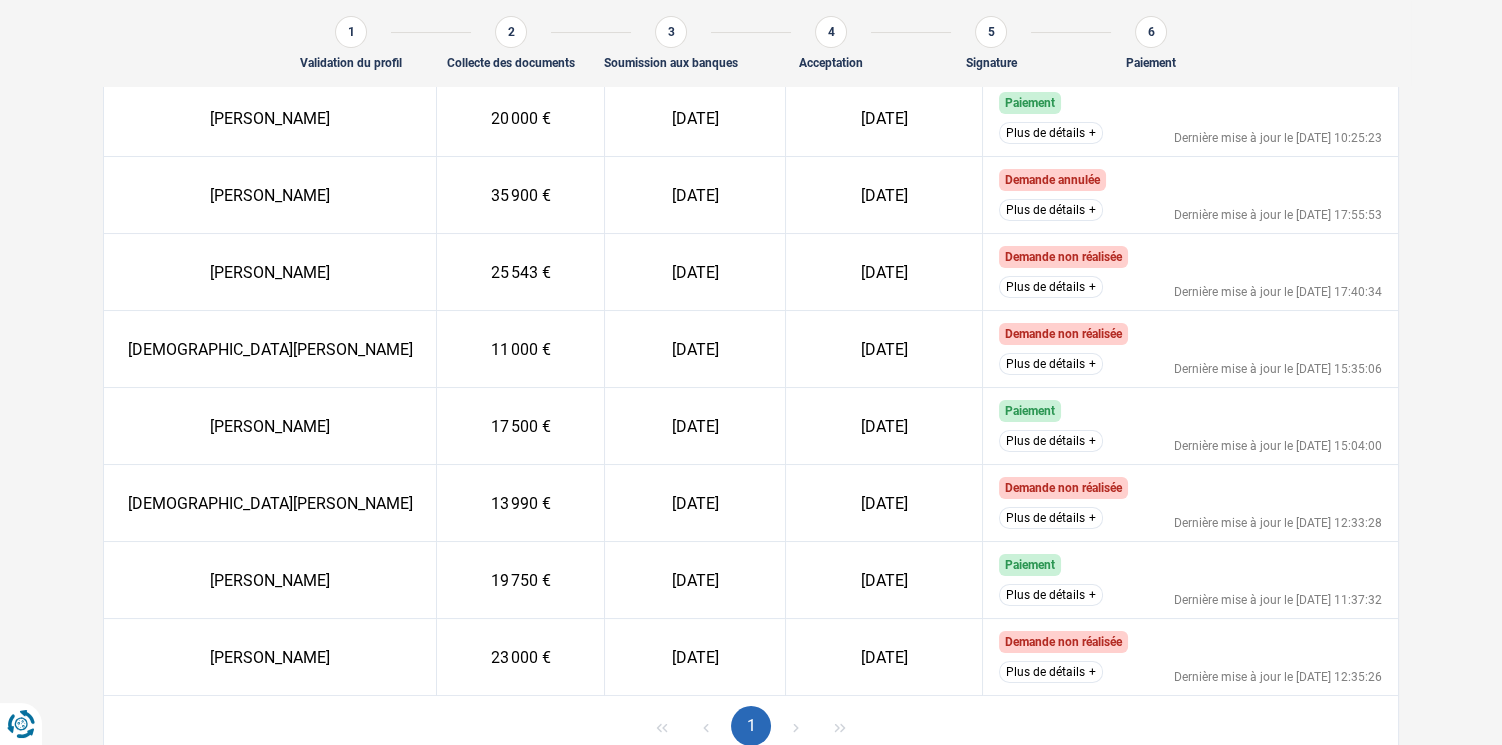 scroll, scrollTop: 503, scrollLeft: 0, axis: vertical 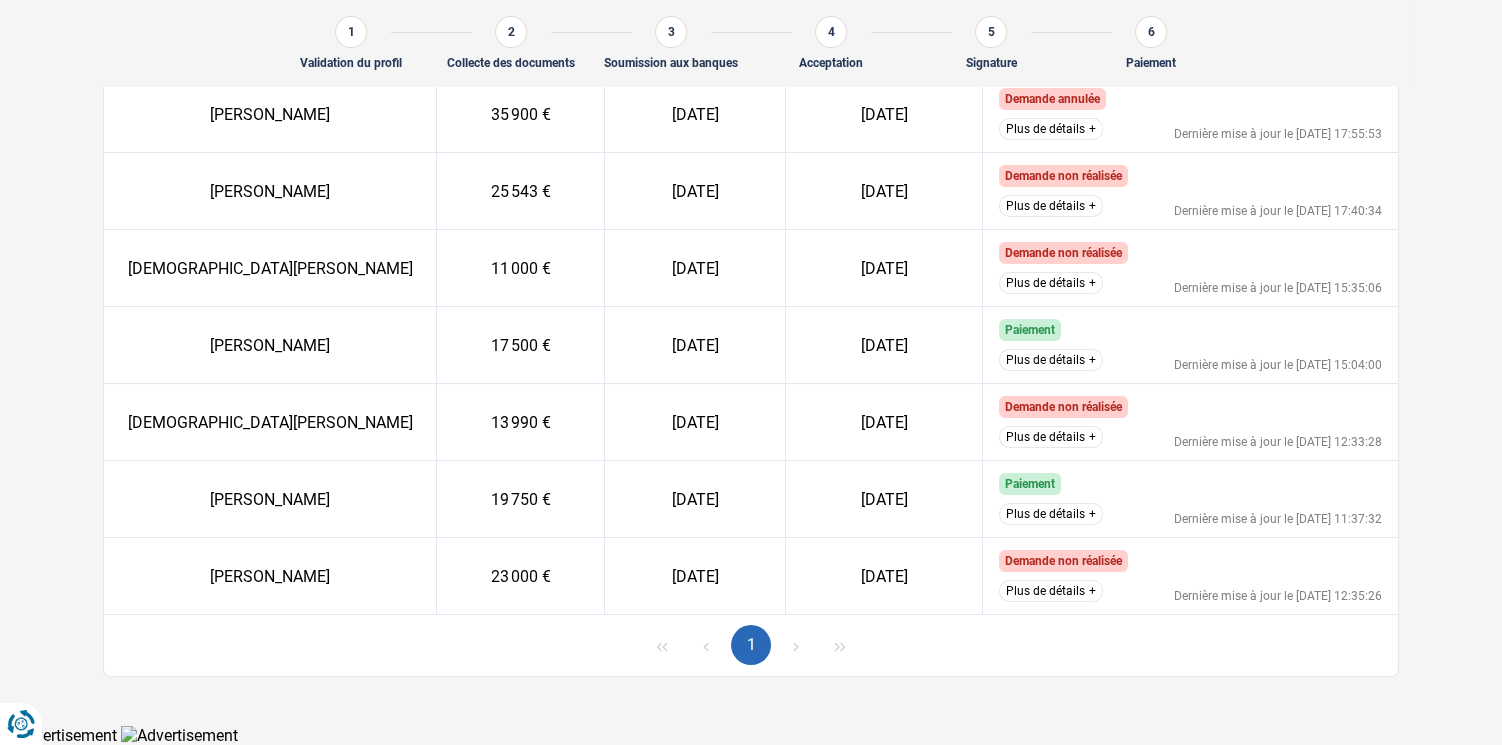 click on "Plus de détails" at bounding box center [1051, 437] 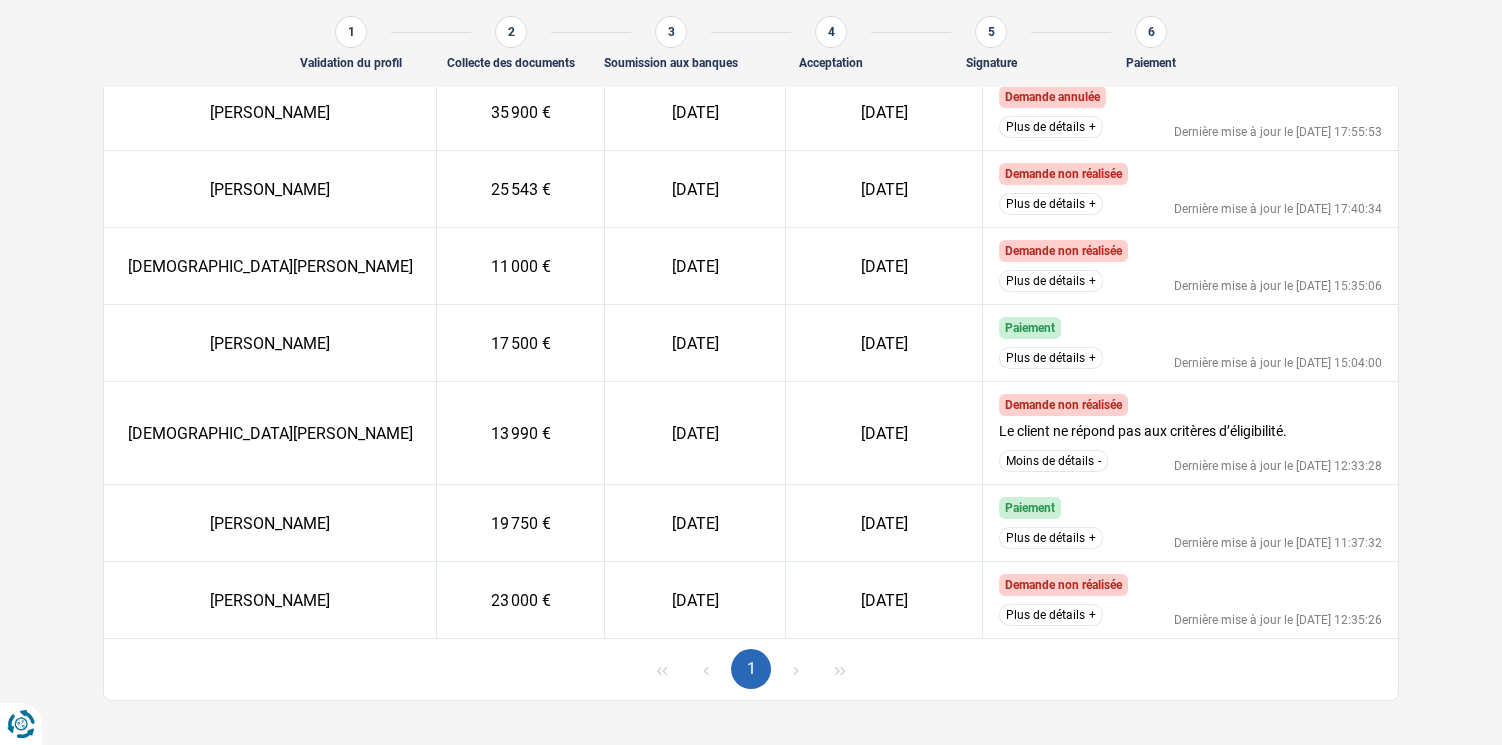 click on "Moins de détails" at bounding box center [1053, 461] 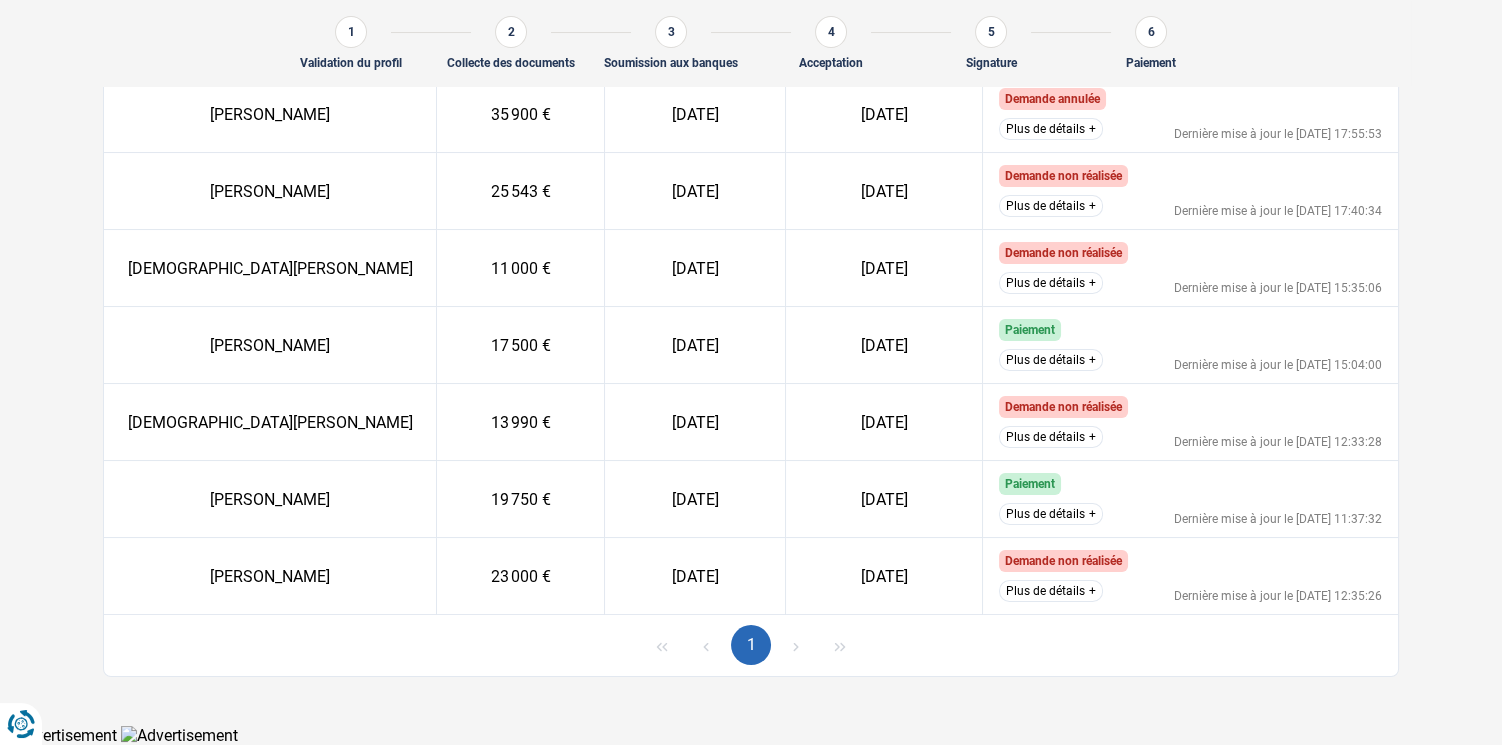 click on "Plus de détails" at bounding box center (1051, 514) 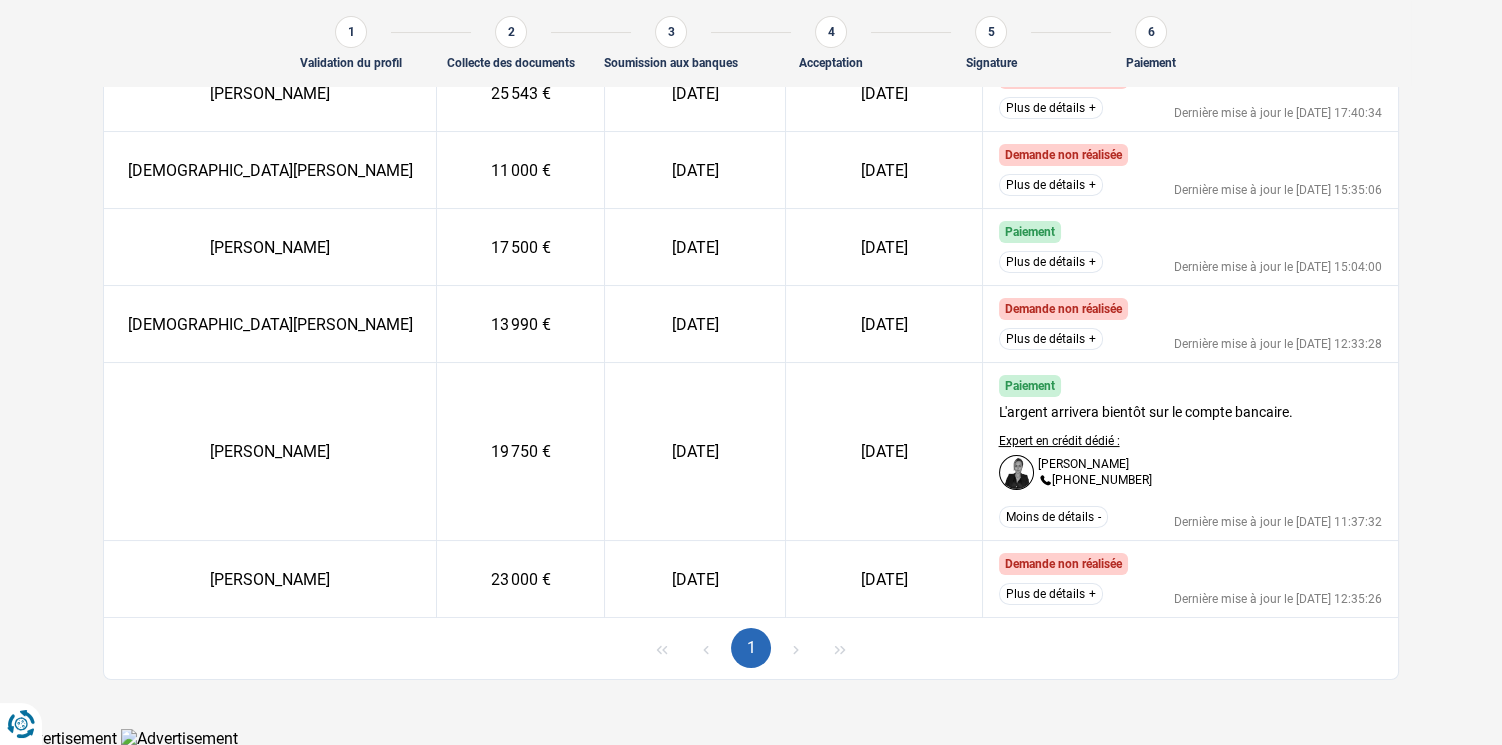 click on "Moins de détails" at bounding box center [1053, 517] 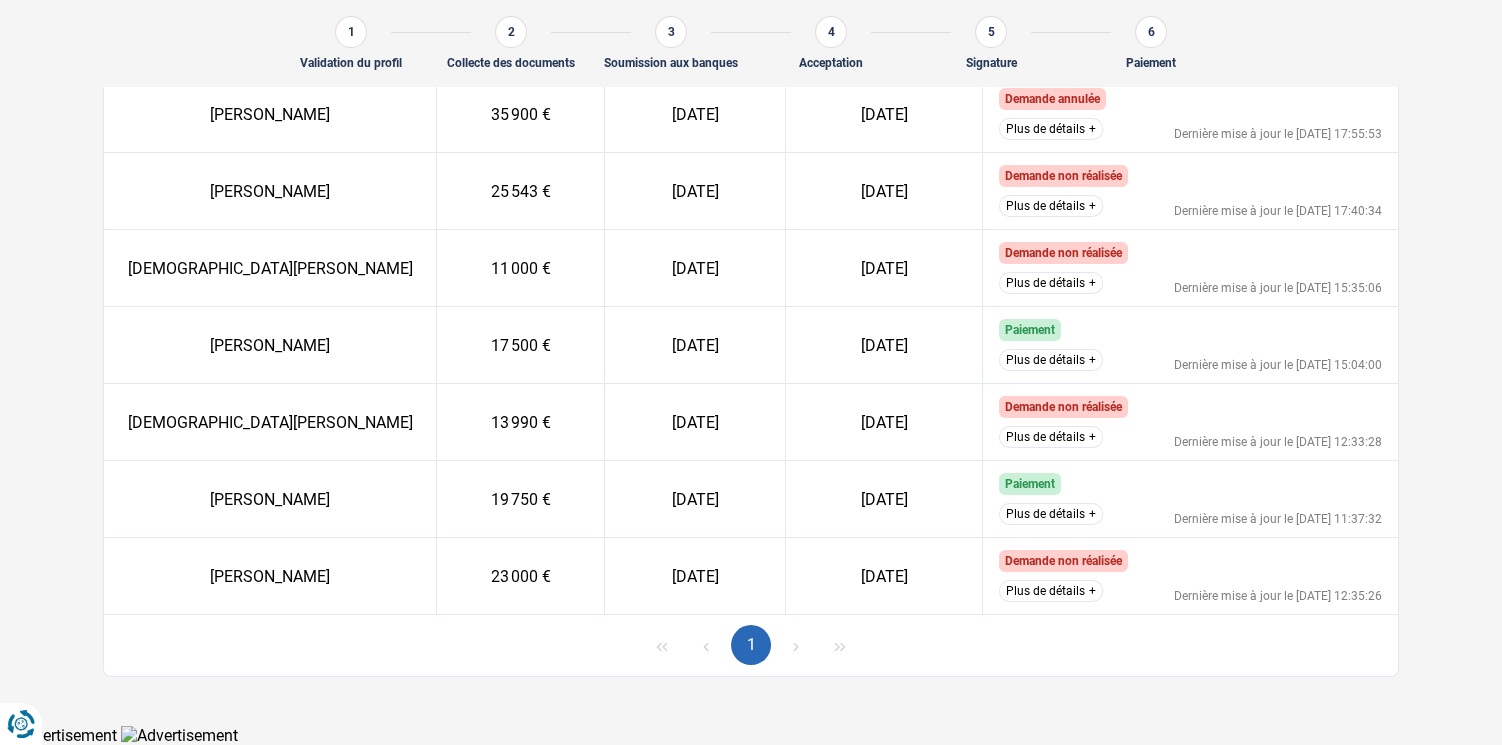 scroll, scrollTop: 503, scrollLeft: 0, axis: vertical 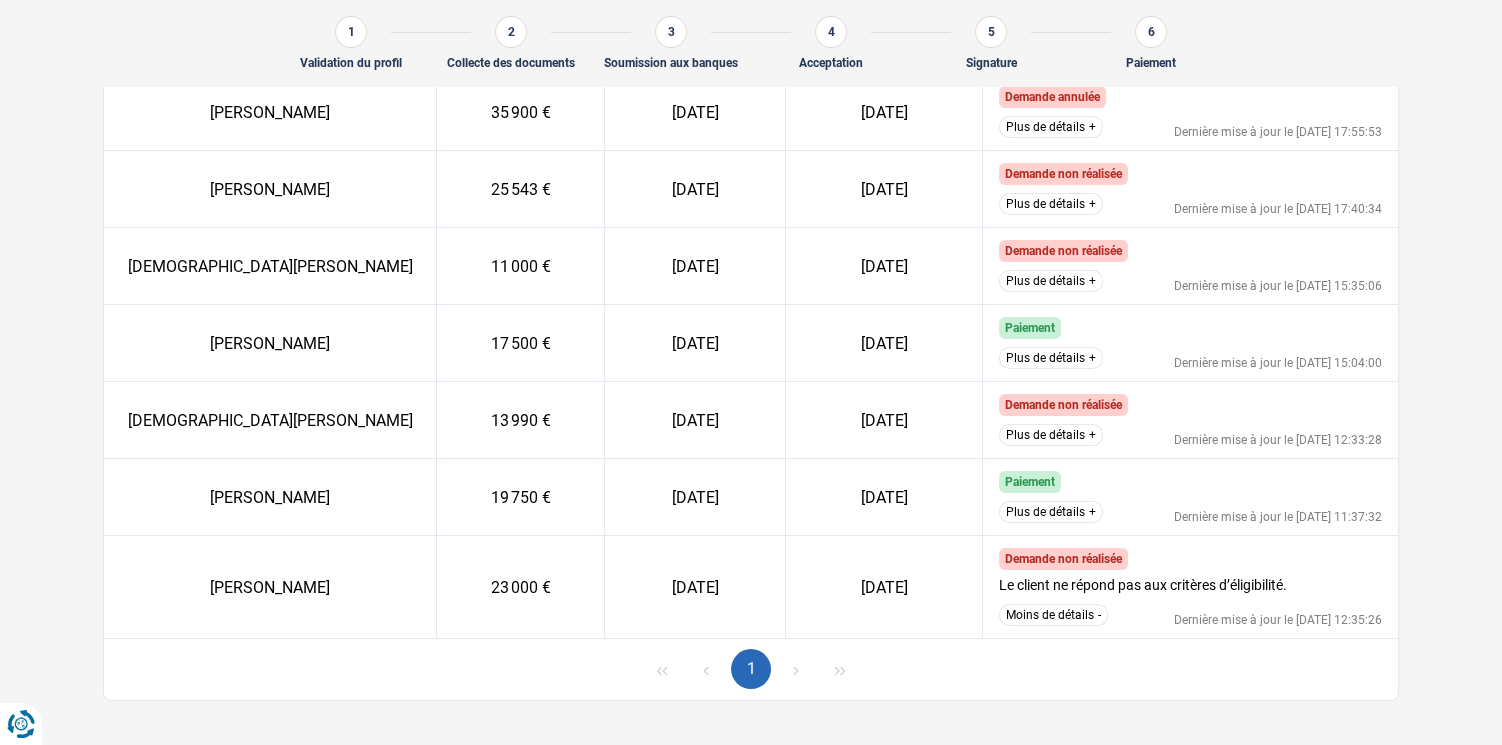 click on "Moins de détails" at bounding box center (1053, 615) 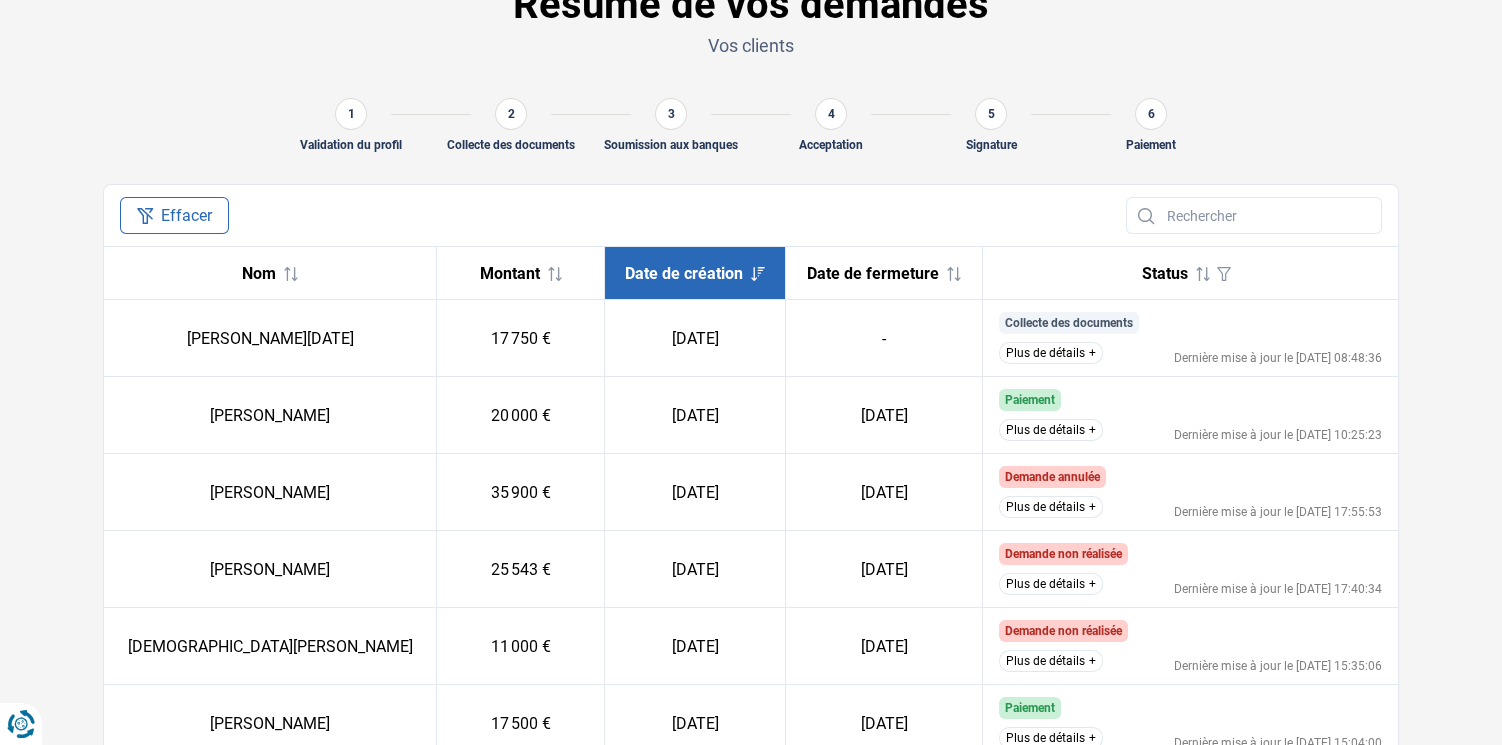 scroll, scrollTop: 122, scrollLeft: 0, axis: vertical 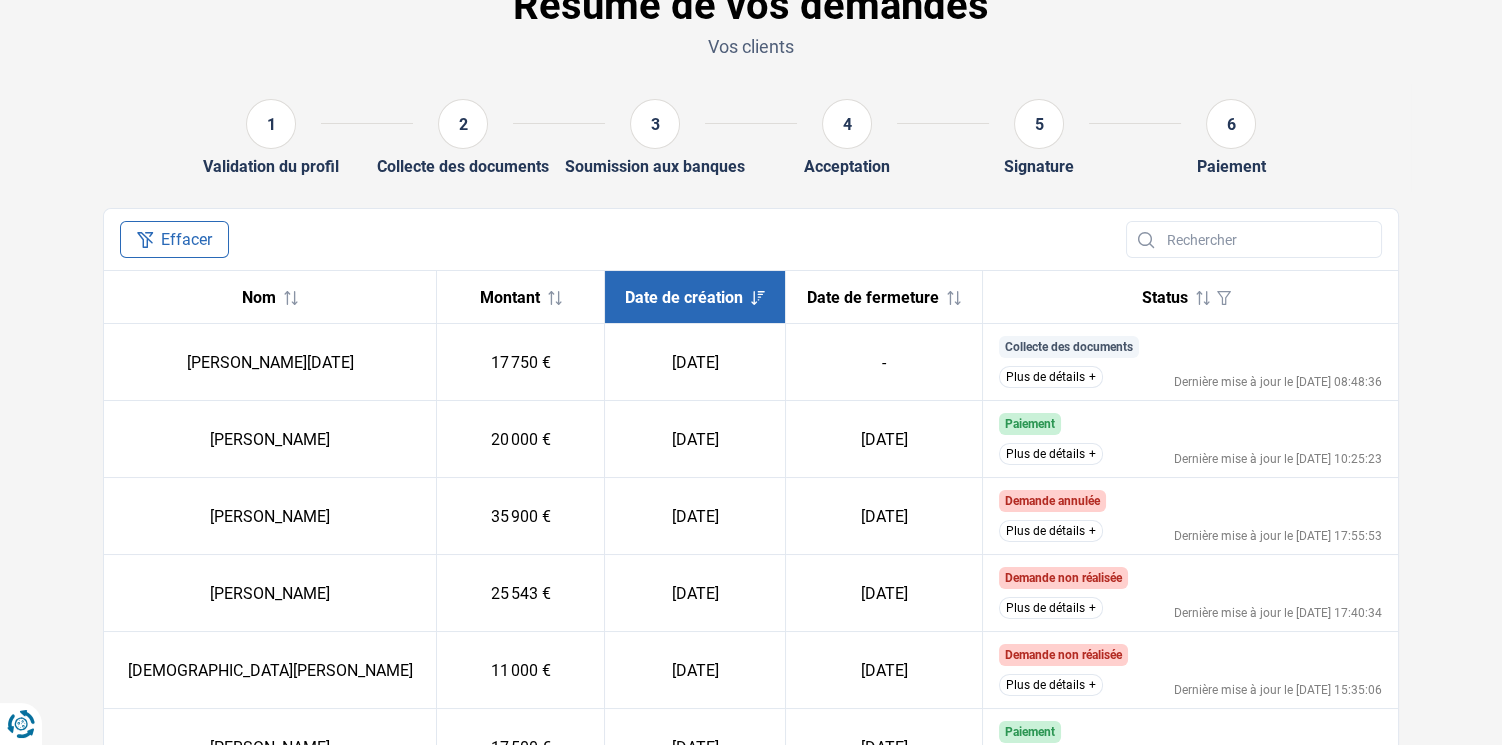 click on "Plus de détails" at bounding box center [1051, 377] 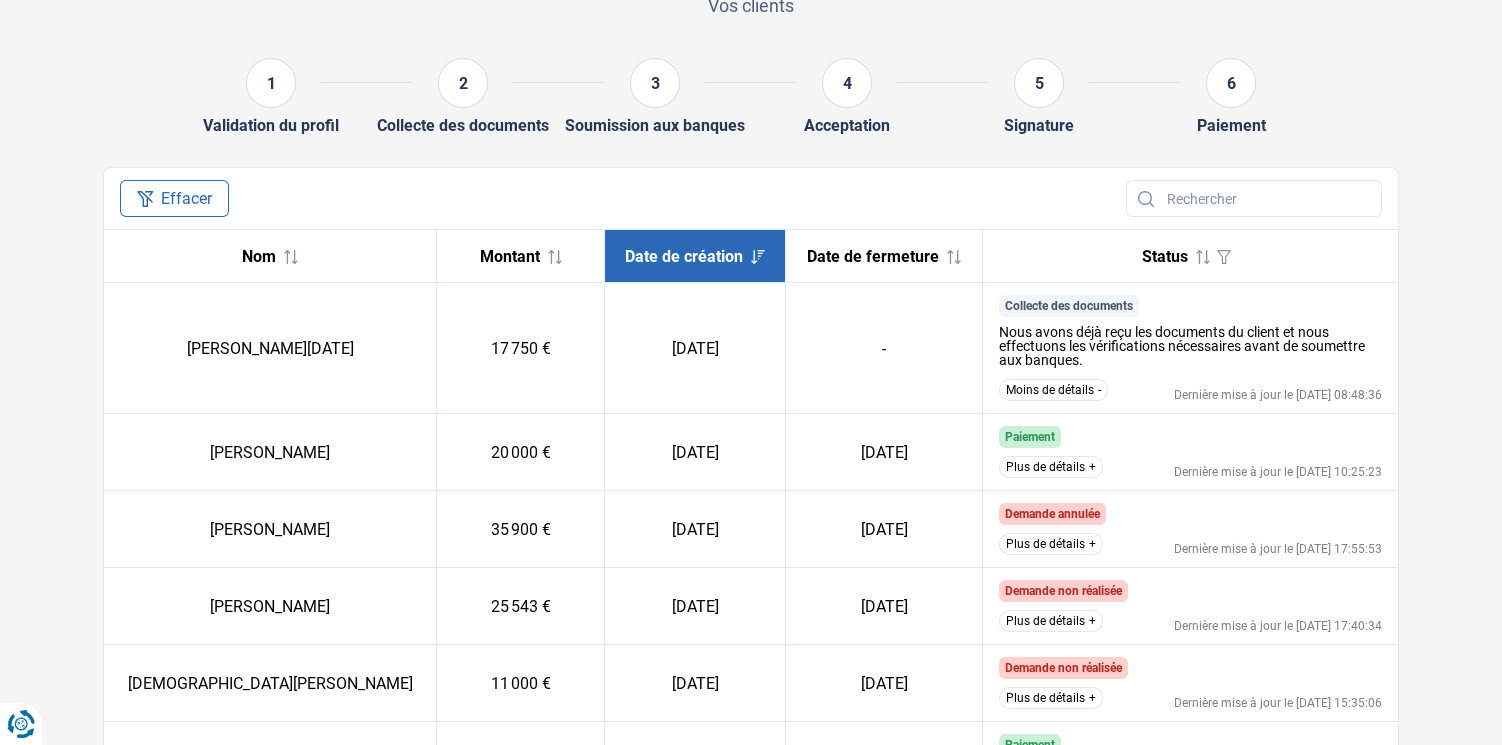 scroll, scrollTop: 190, scrollLeft: 0, axis: vertical 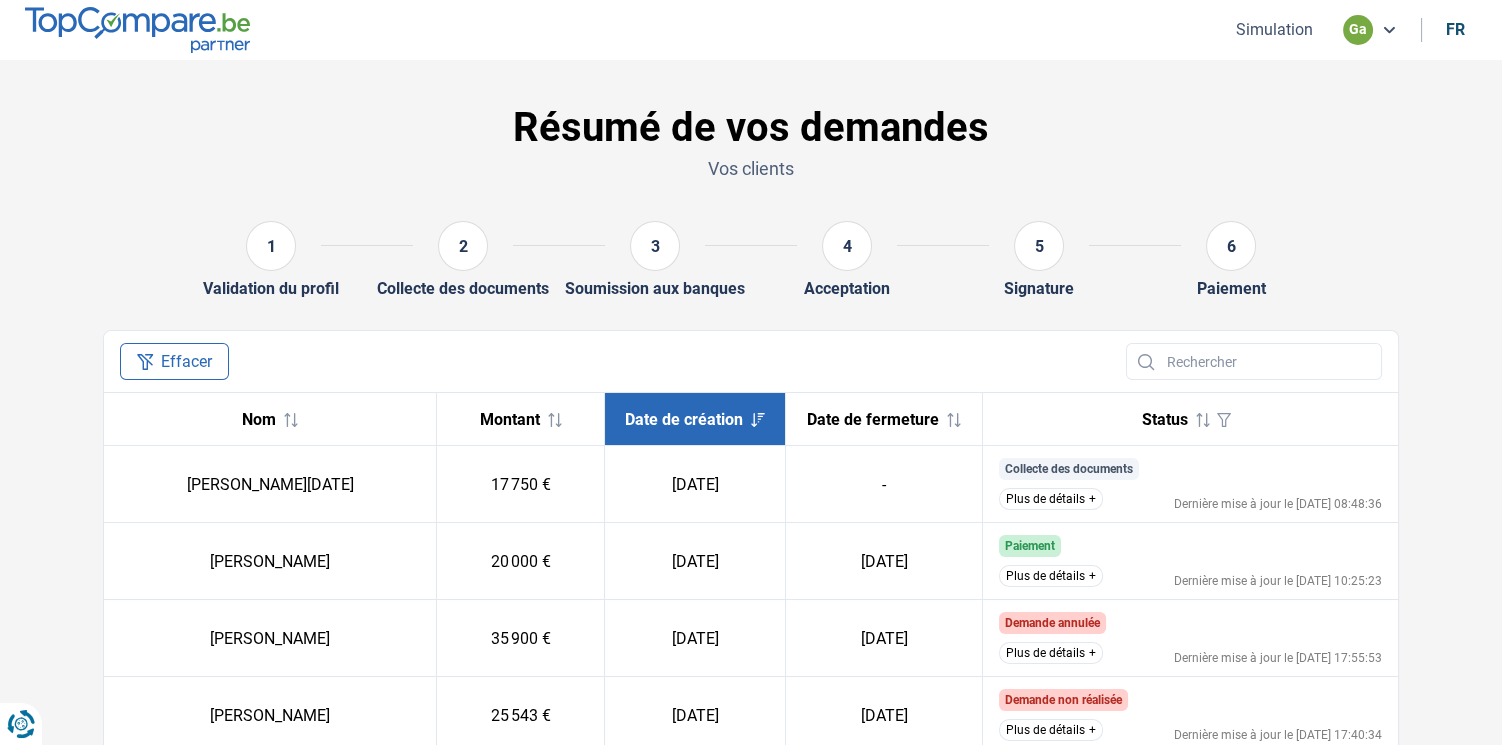click on "Plus de détails" at bounding box center [1051, 499] 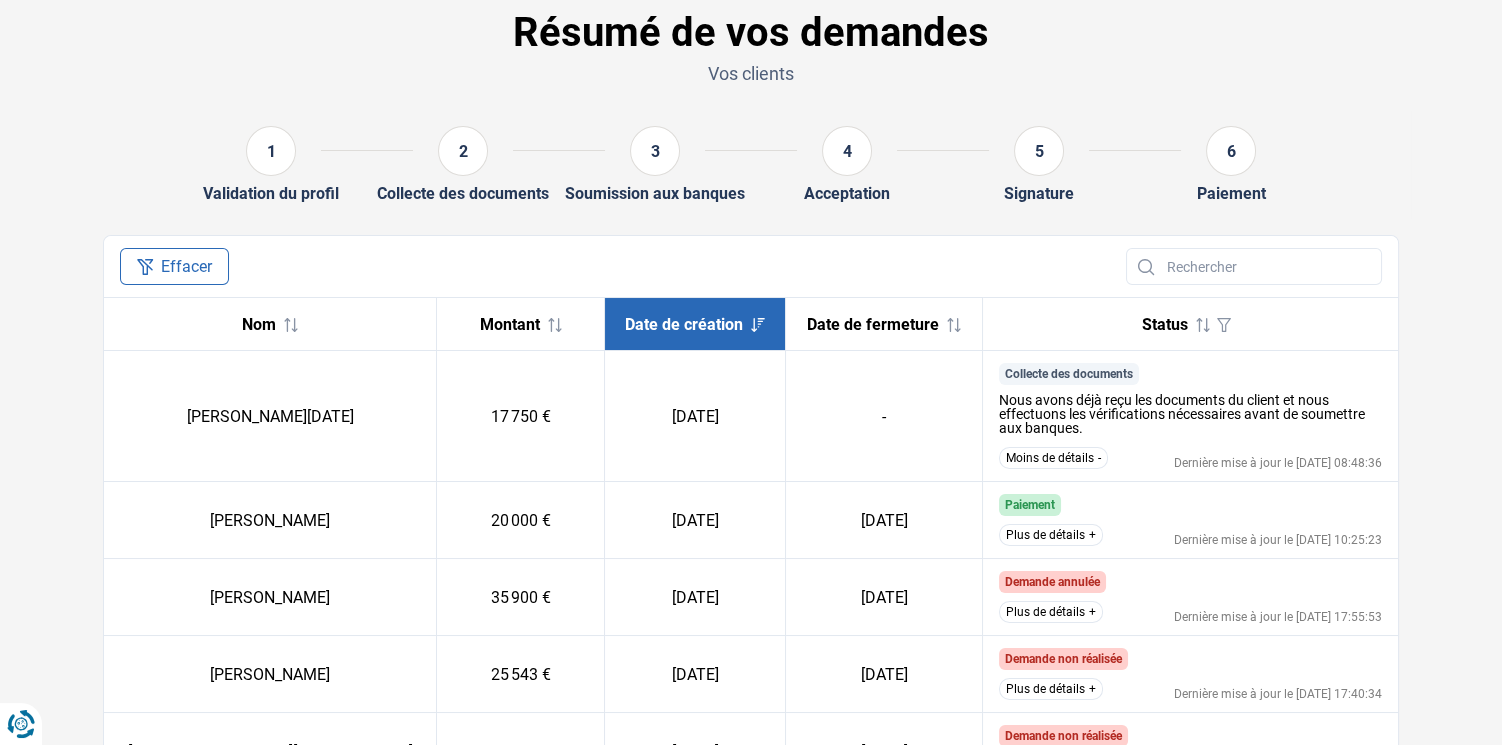 scroll, scrollTop: 190, scrollLeft: 0, axis: vertical 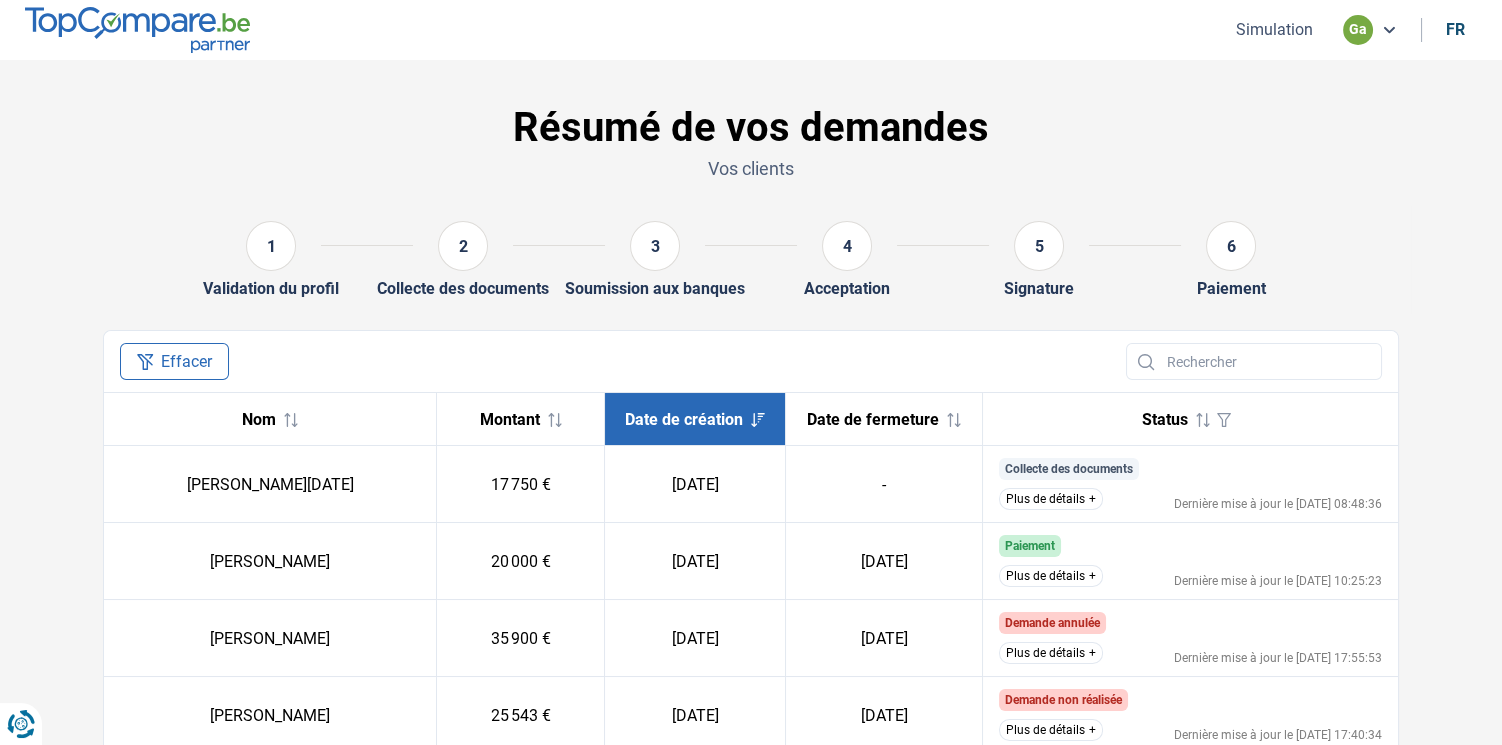 click on "Plus de détails" at bounding box center [1051, 499] 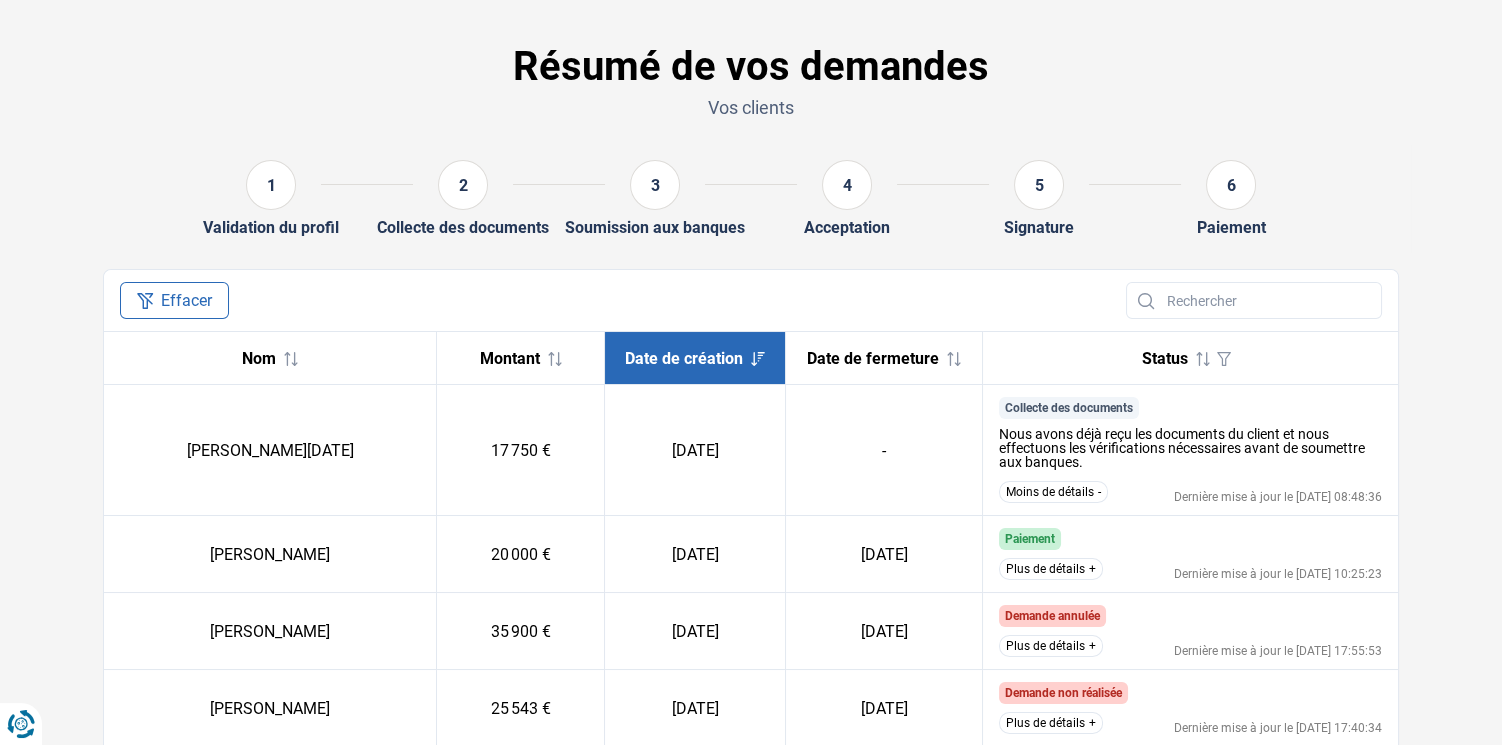 scroll, scrollTop: 95, scrollLeft: 0, axis: vertical 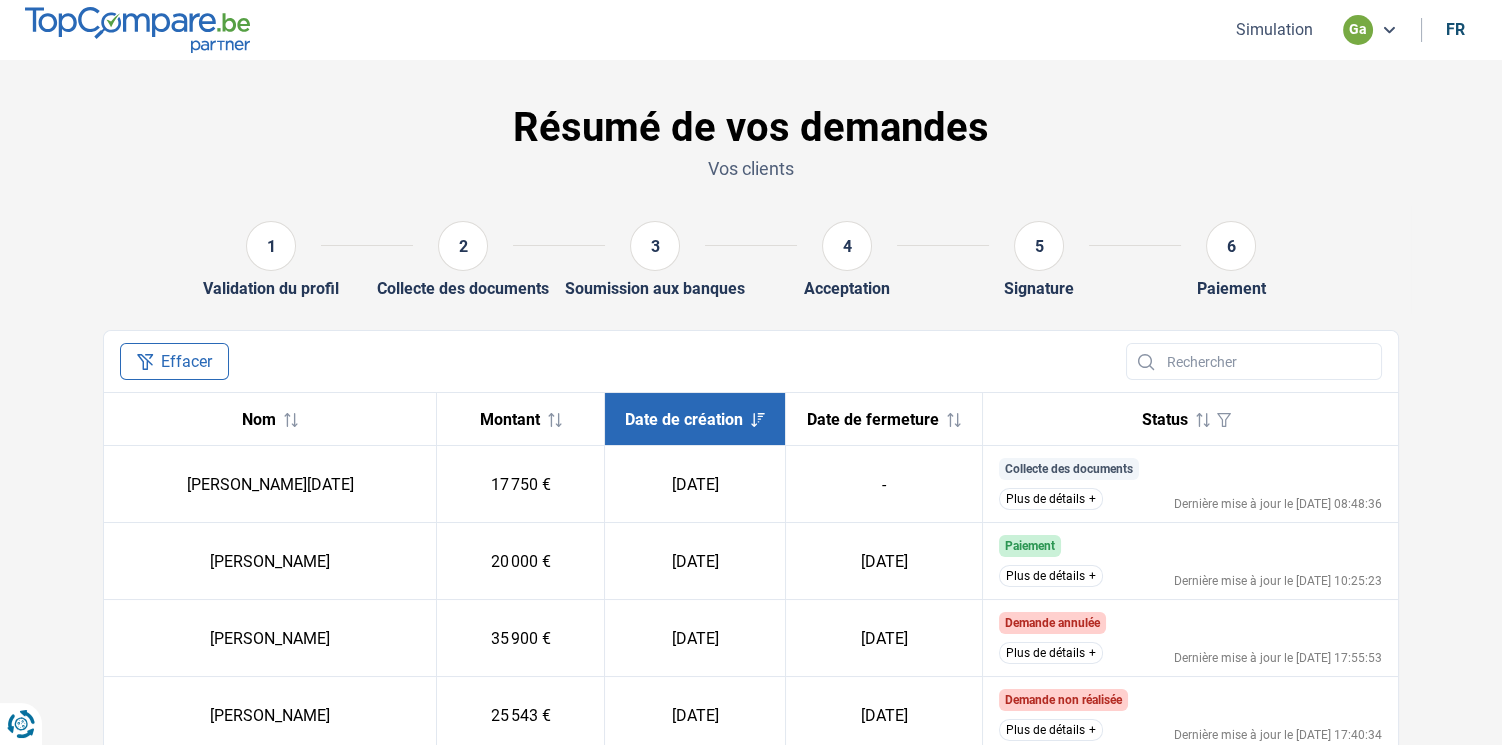 click on "Plus de détails" at bounding box center (1051, 499) 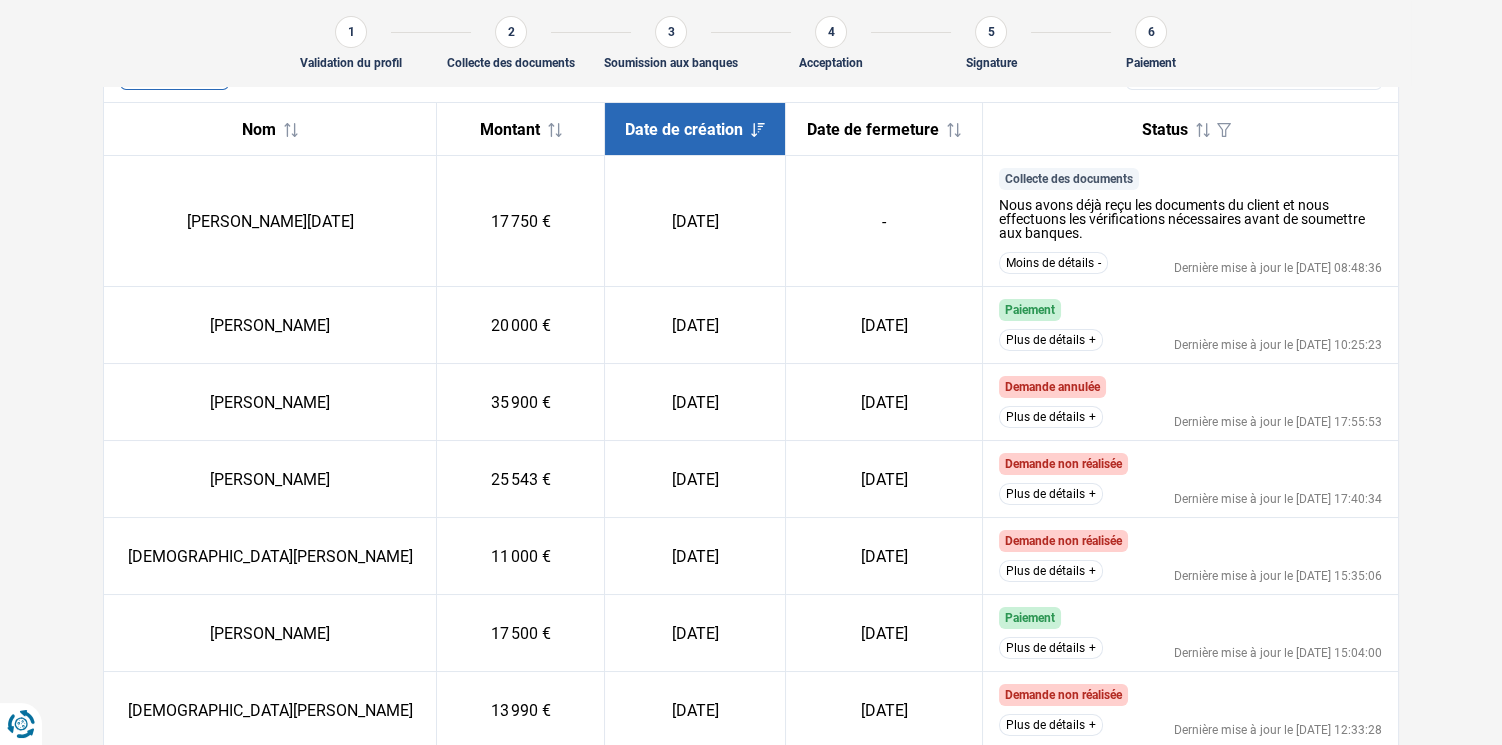 scroll, scrollTop: 262, scrollLeft: 0, axis: vertical 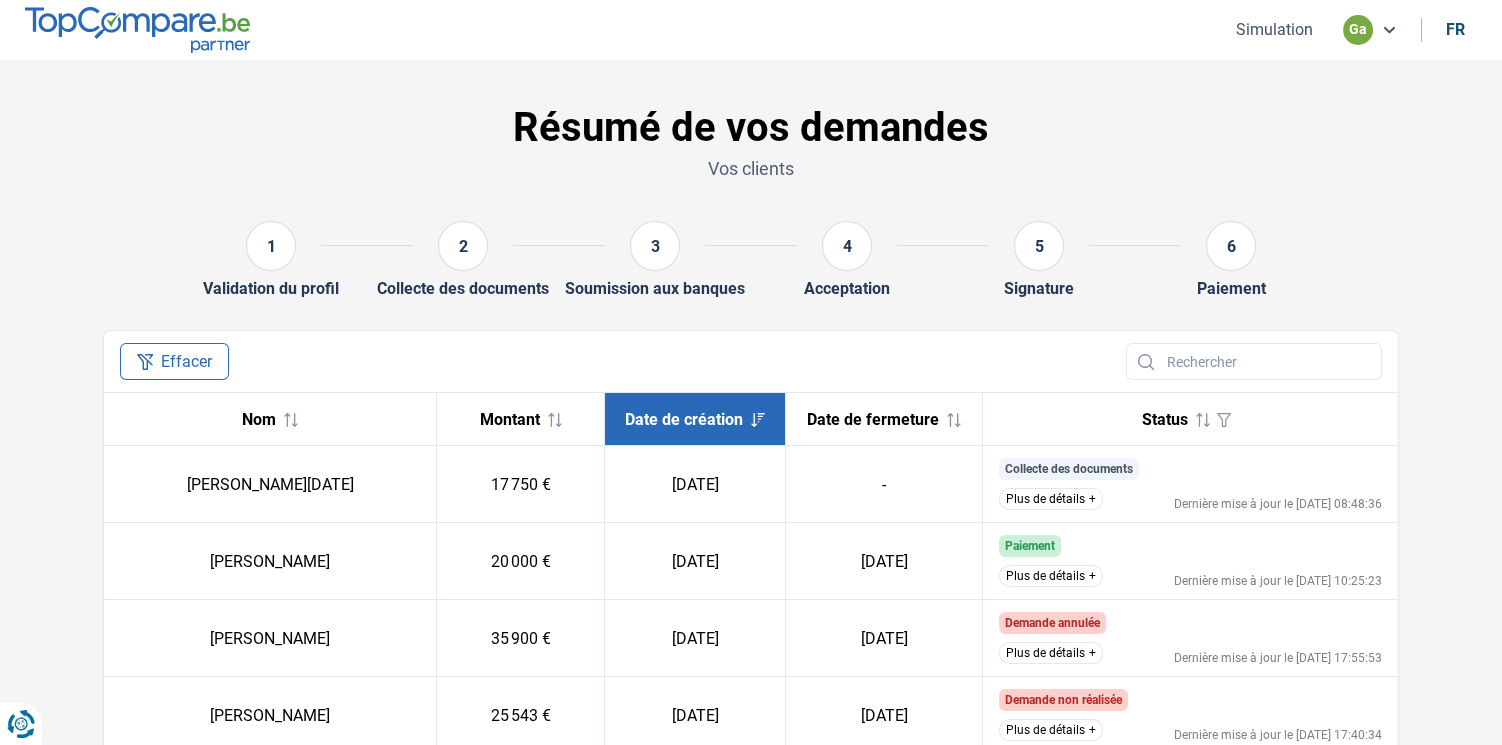 click on "Plus de détails" at bounding box center [1051, 499] 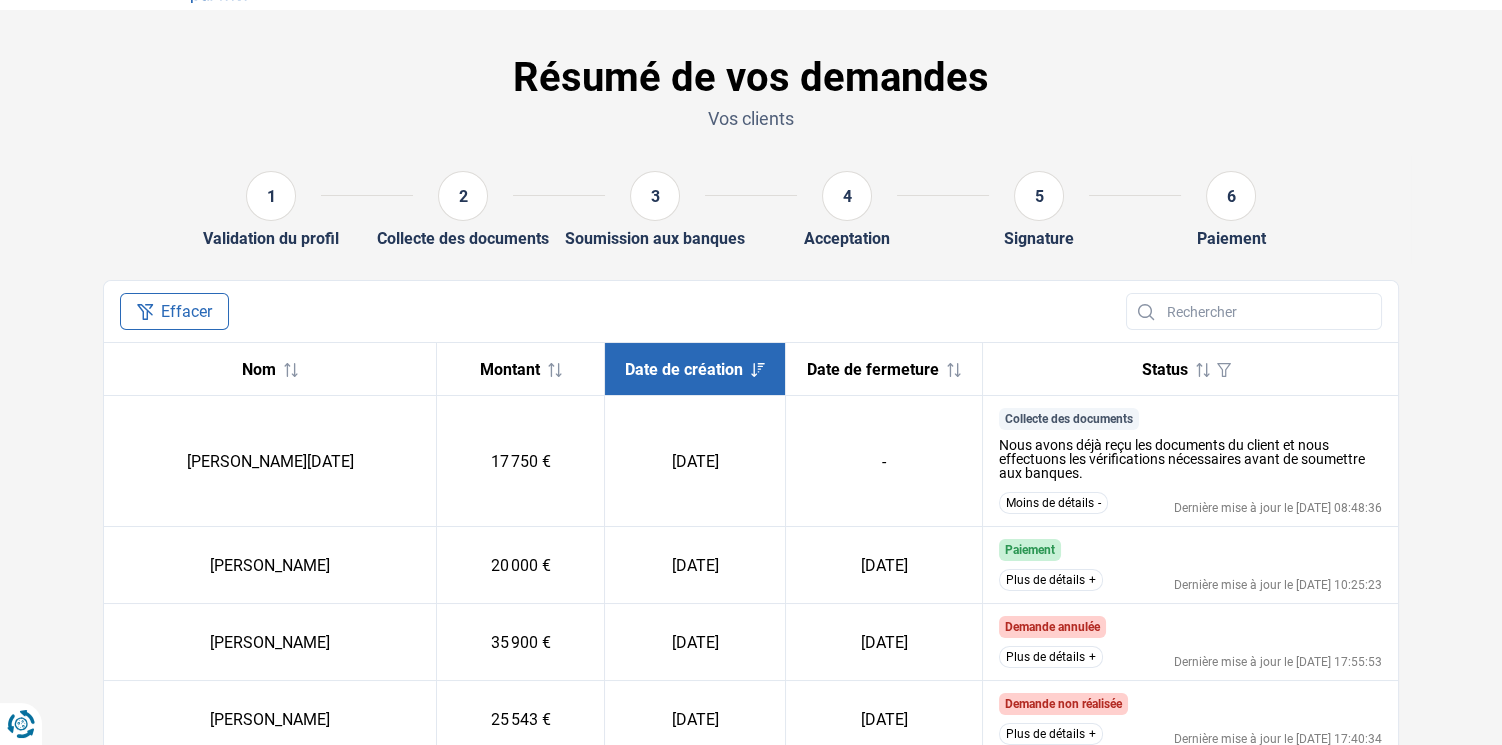 scroll, scrollTop: 95, scrollLeft: 0, axis: vertical 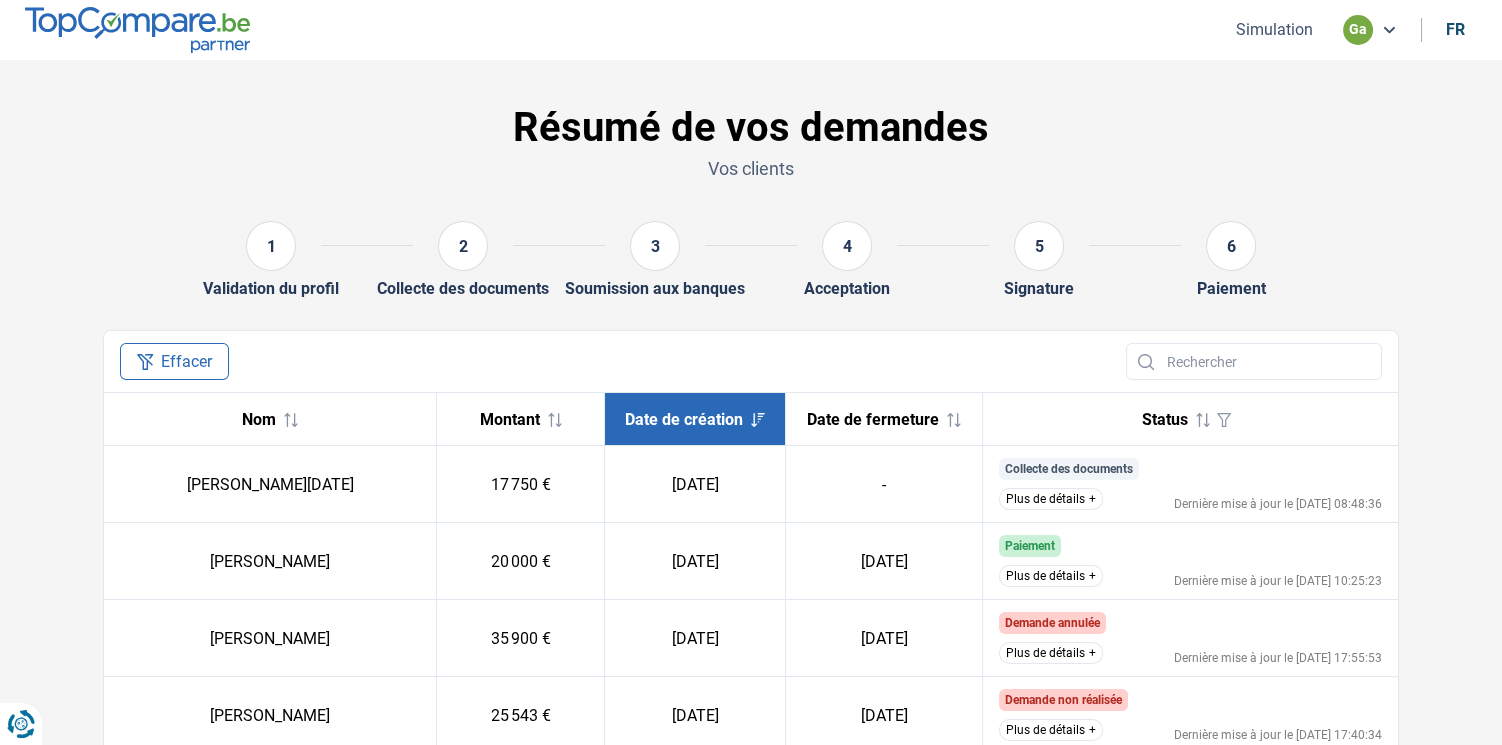 click on "Plus de détails" at bounding box center (1051, 499) 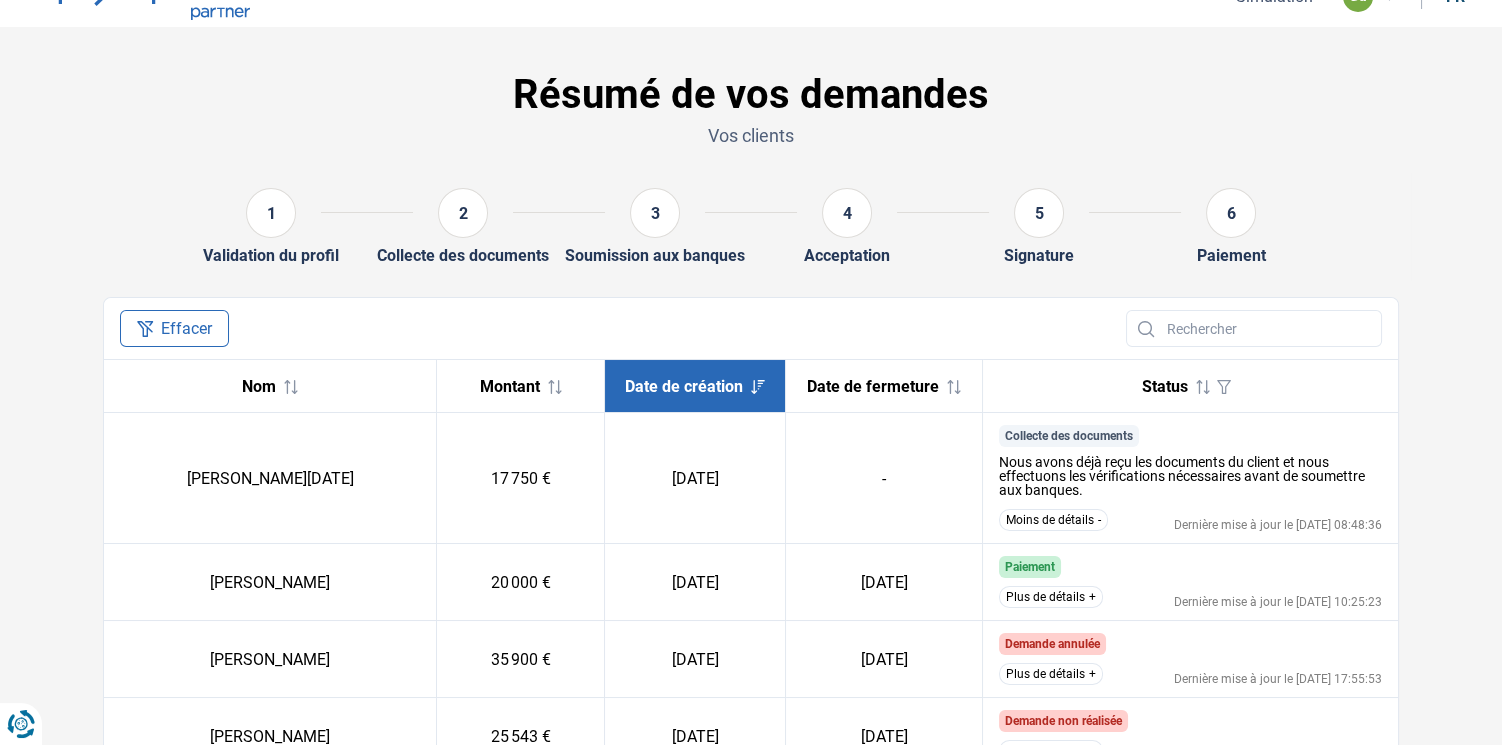 scroll, scrollTop: 0, scrollLeft: 0, axis: both 